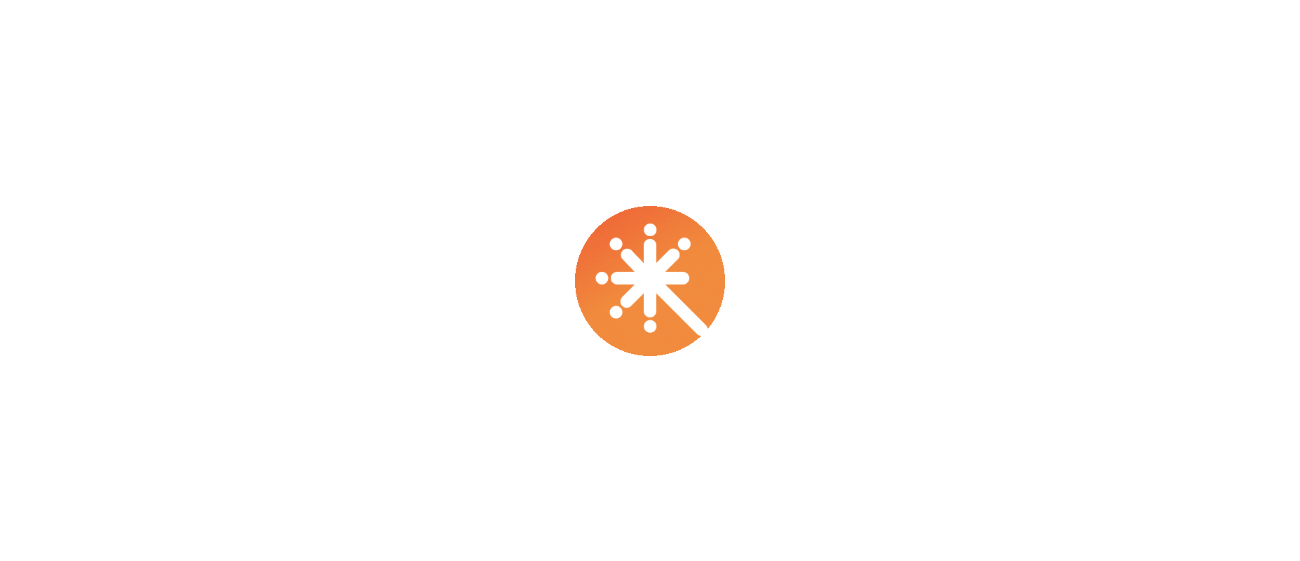 scroll, scrollTop: 0, scrollLeft: 0, axis: both 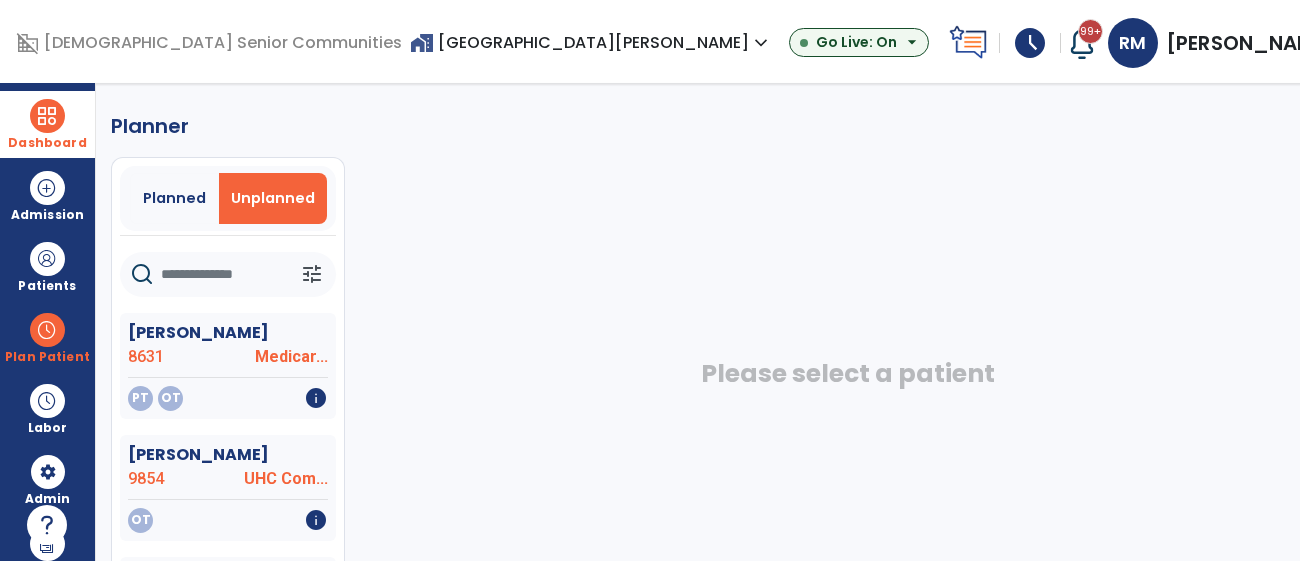click at bounding box center [47, 116] 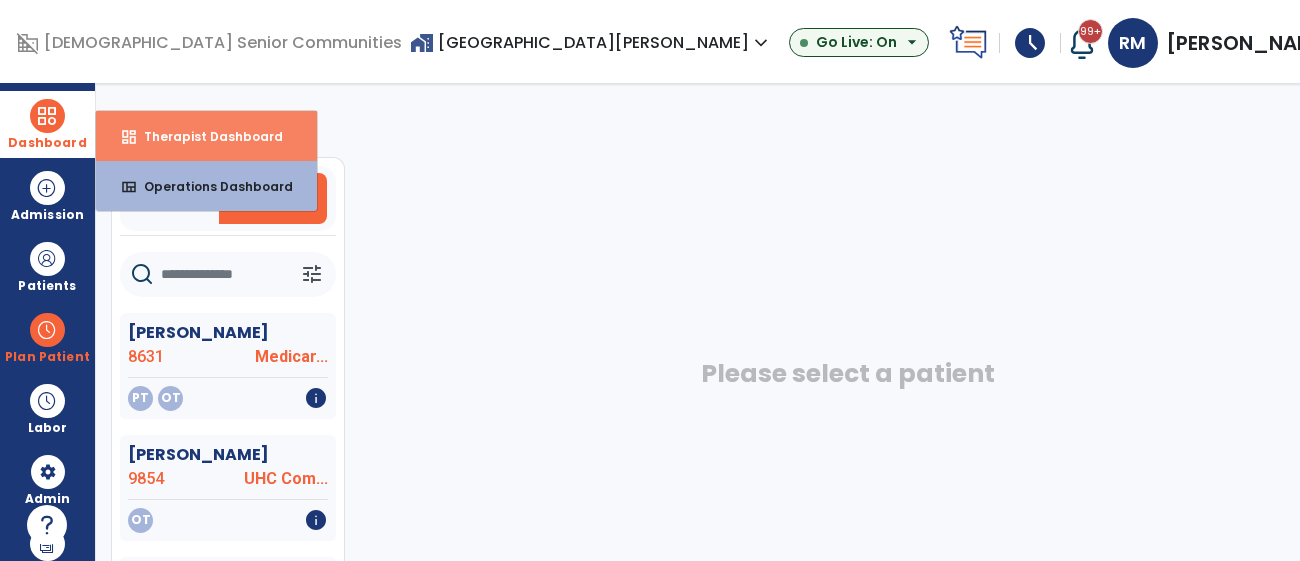 click on "Therapist Dashboard" at bounding box center (205, 136) 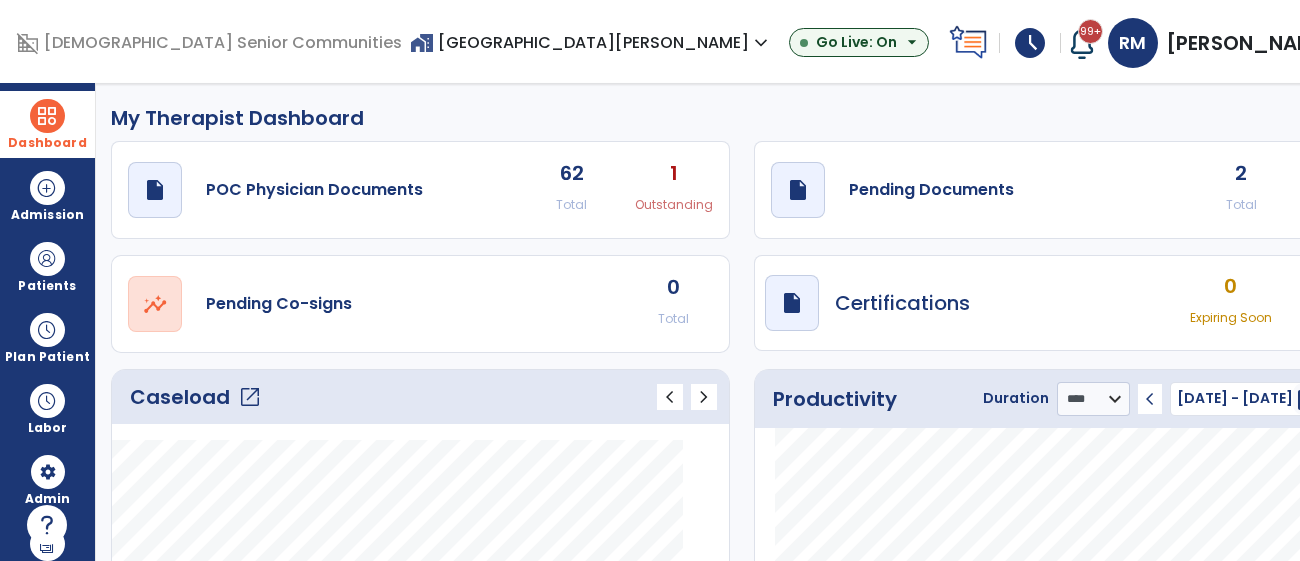 click on "open_in_new" 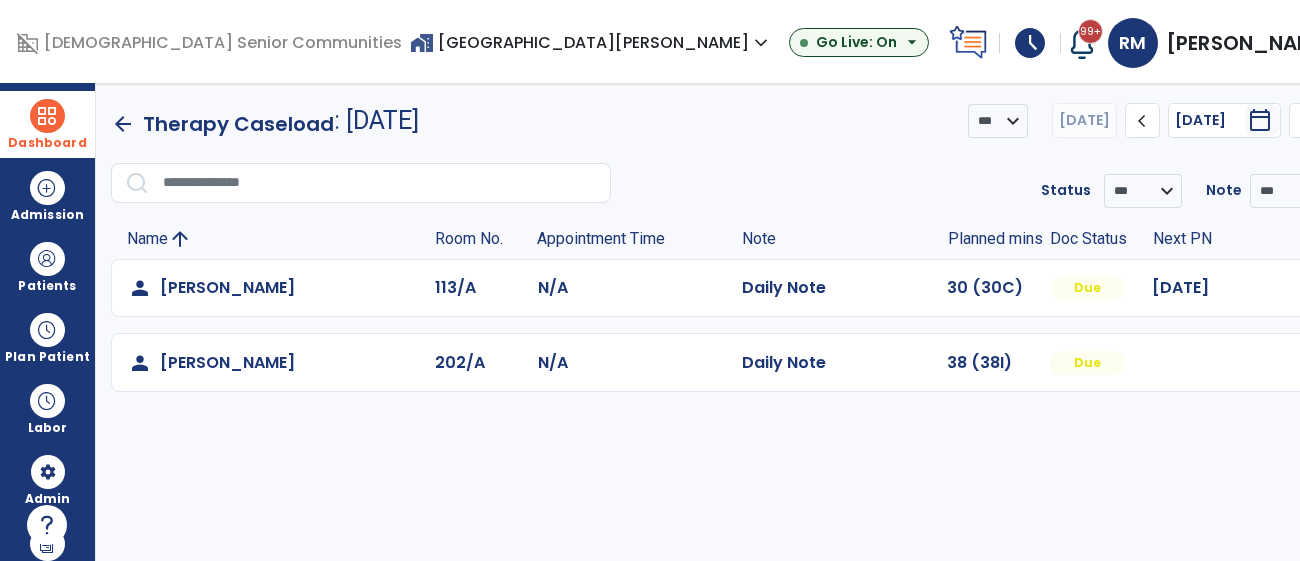 click 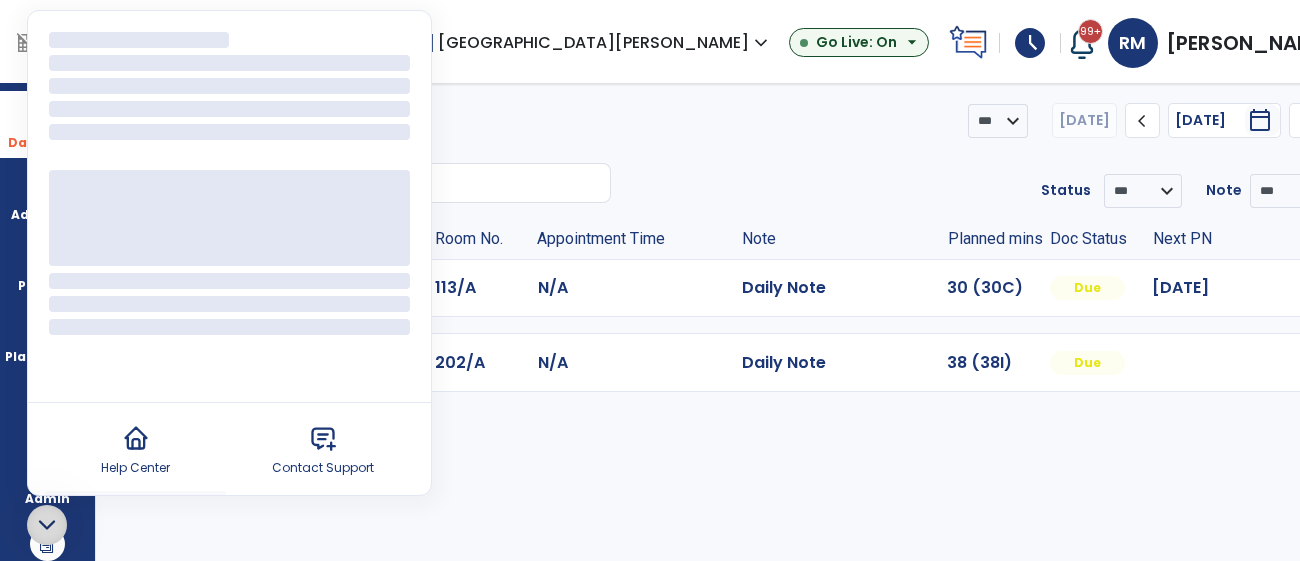 click 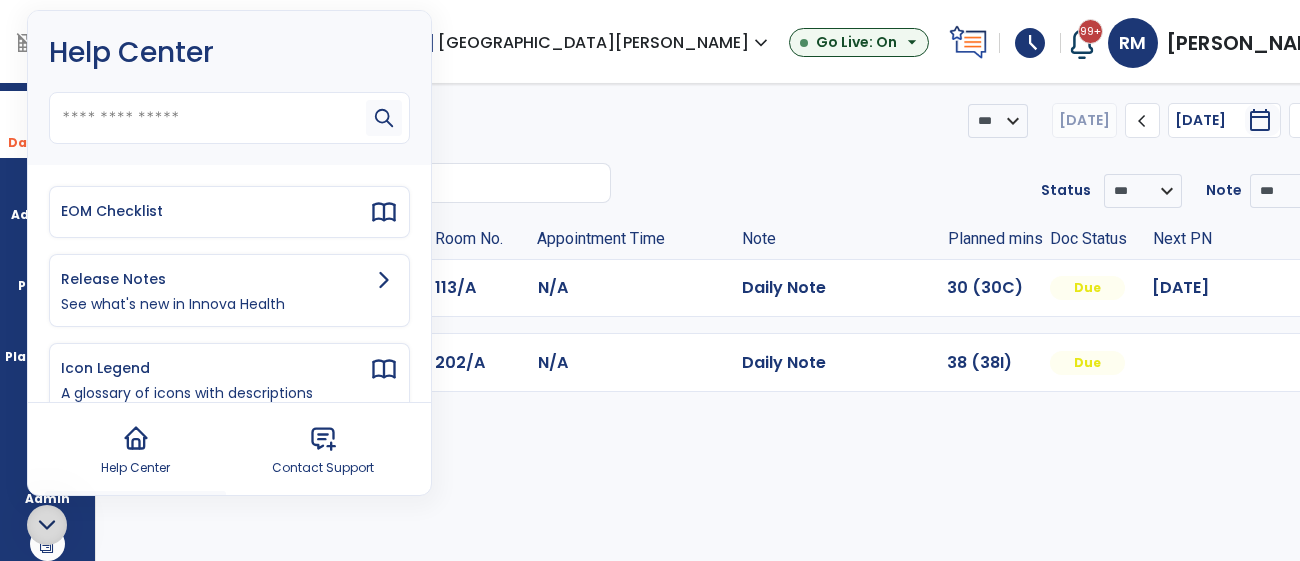 click on "**********" at bounding box center [742, 322] 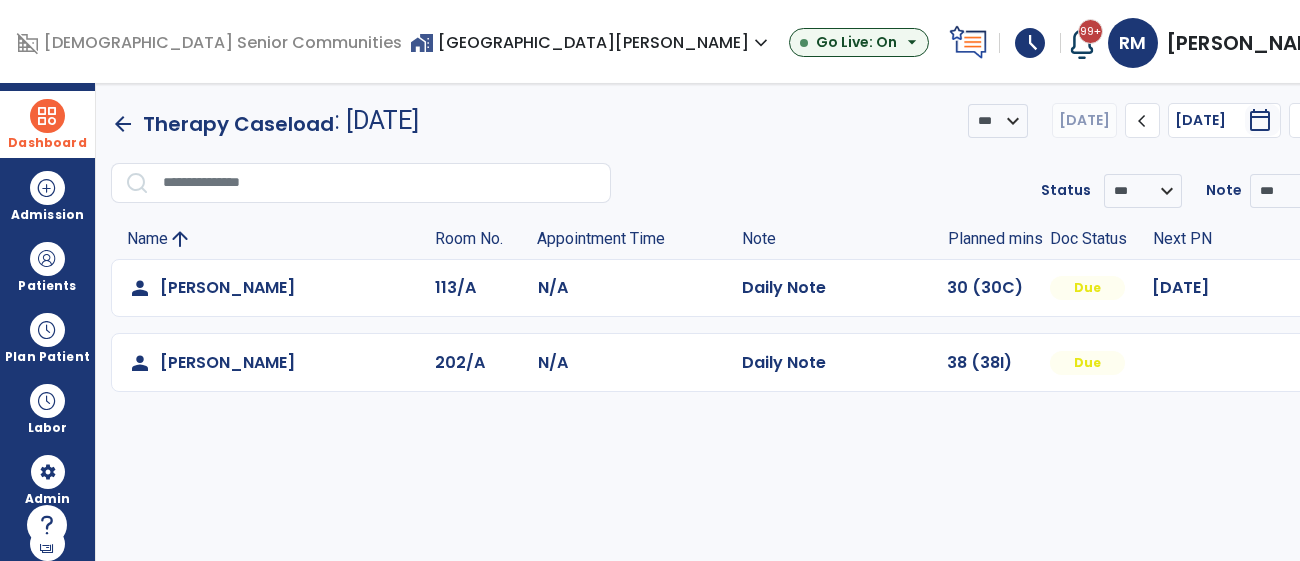 click at bounding box center [1314, 288] 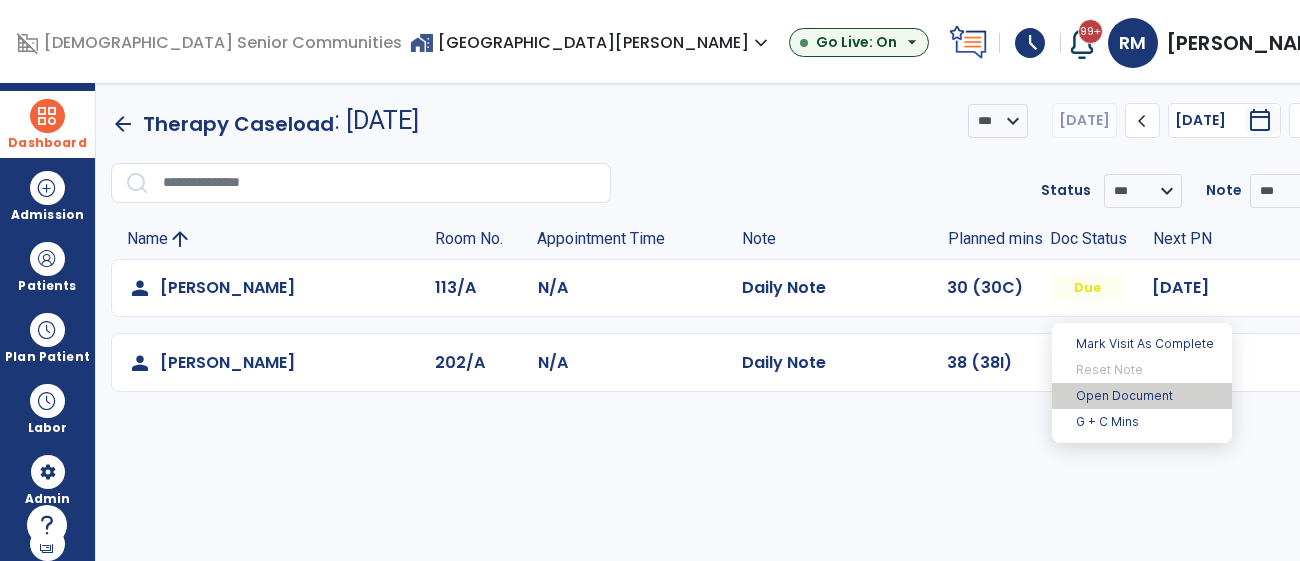 click on "Open Document" at bounding box center [1142, 396] 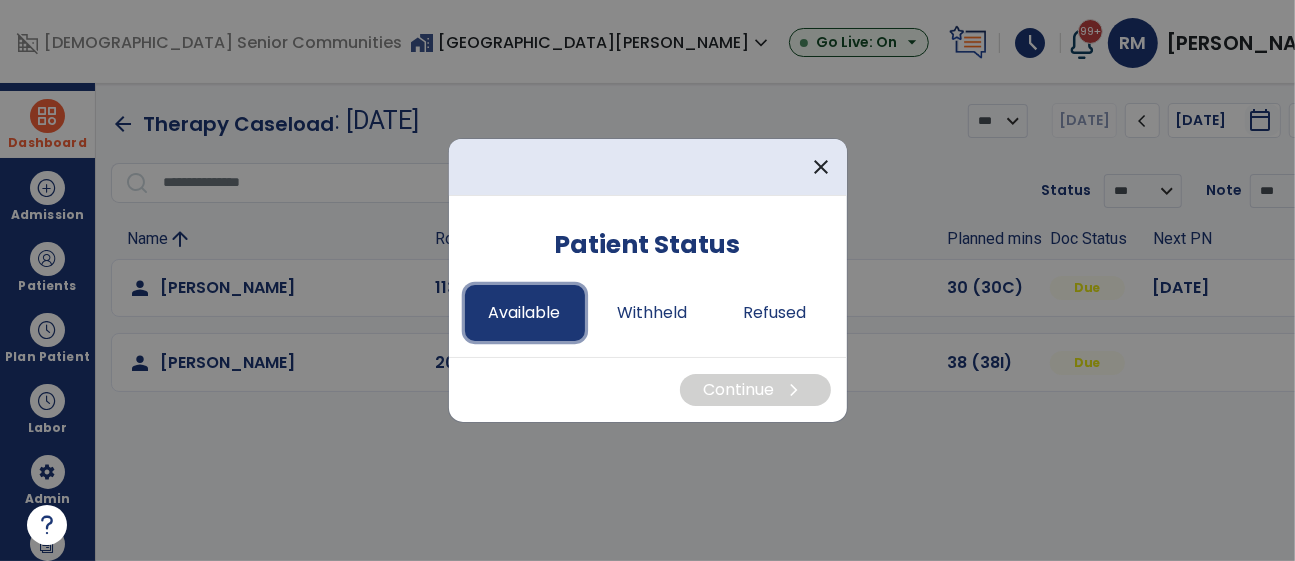 click on "Available" at bounding box center [525, 313] 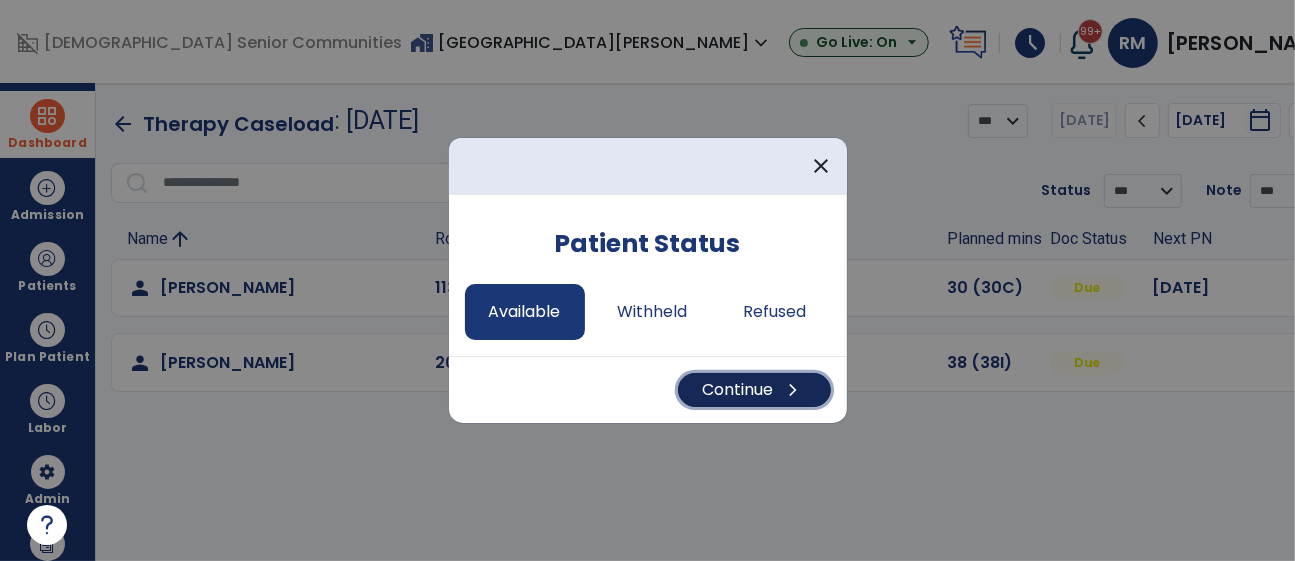 click on "Continue   chevron_right" at bounding box center [754, 390] 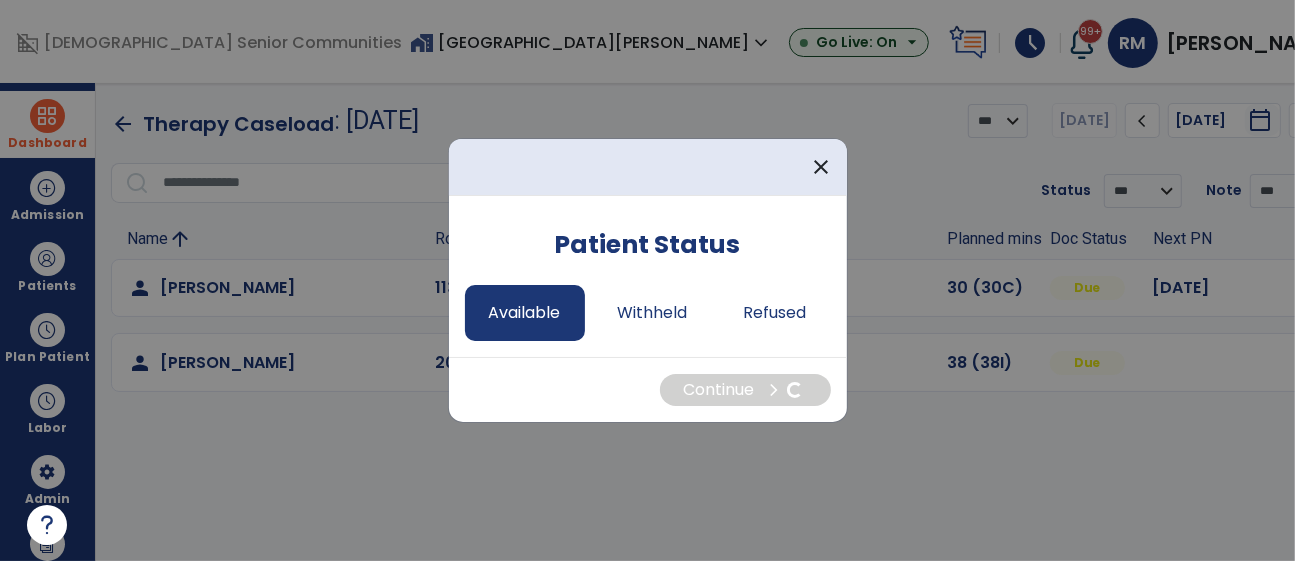 select on "*" 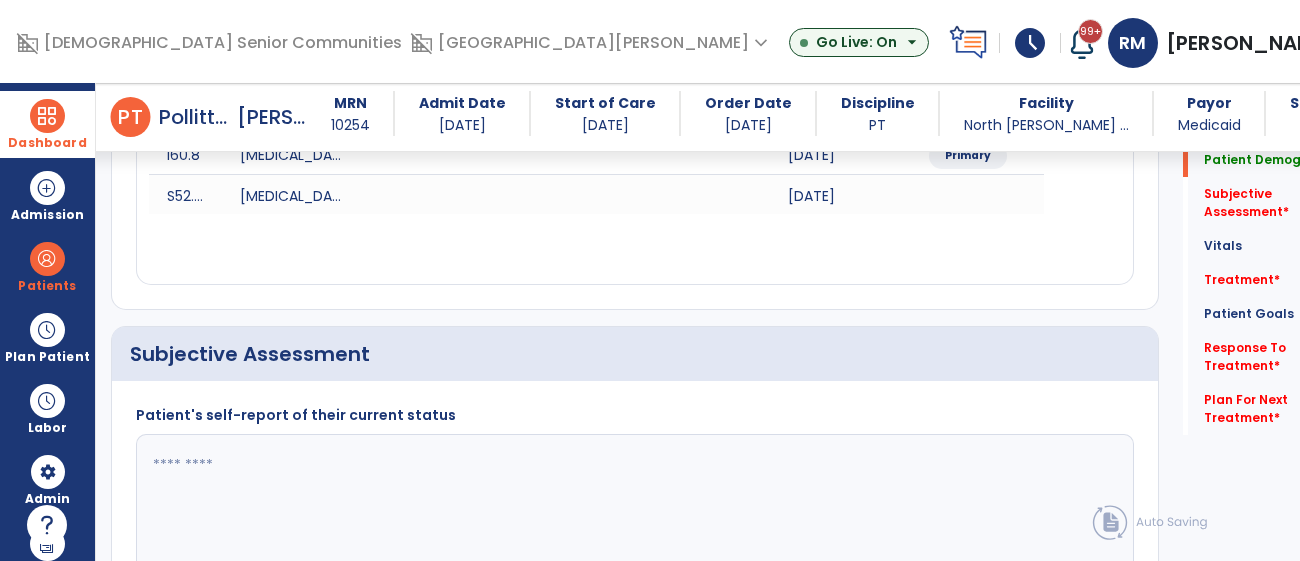 scroll, scrollTop: 315, scrollLeft: 0, axis: vertical 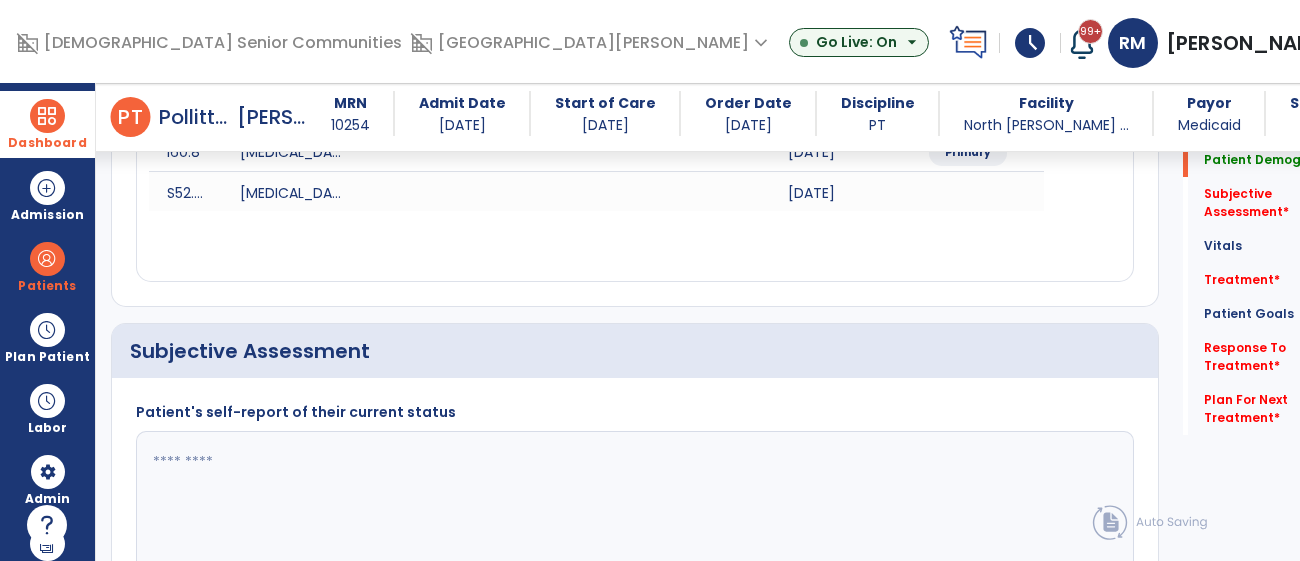click 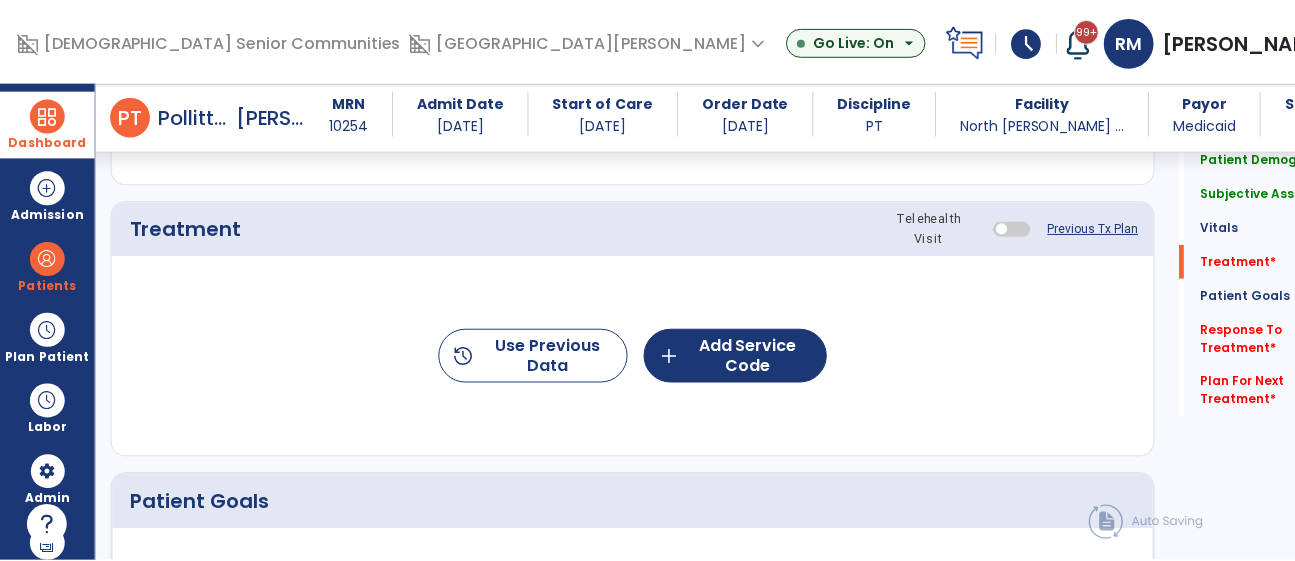 scroll, scrollTop: 1162, scrollLeft: 0, axis: vertical 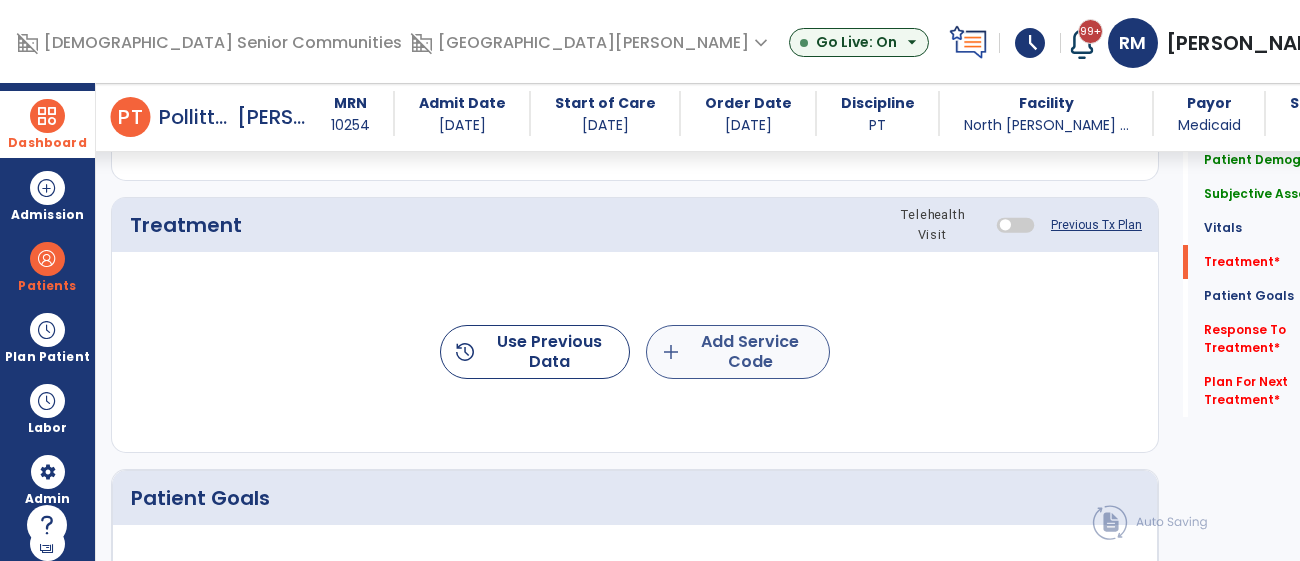 type on "**********" 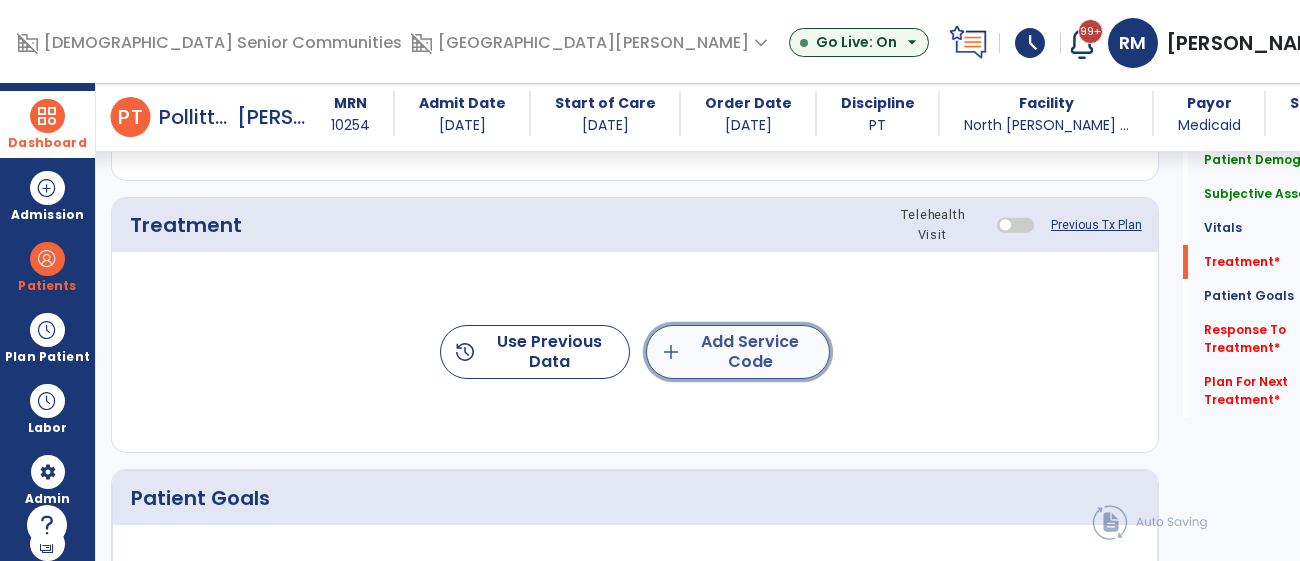 click on "add  Add Service Code" 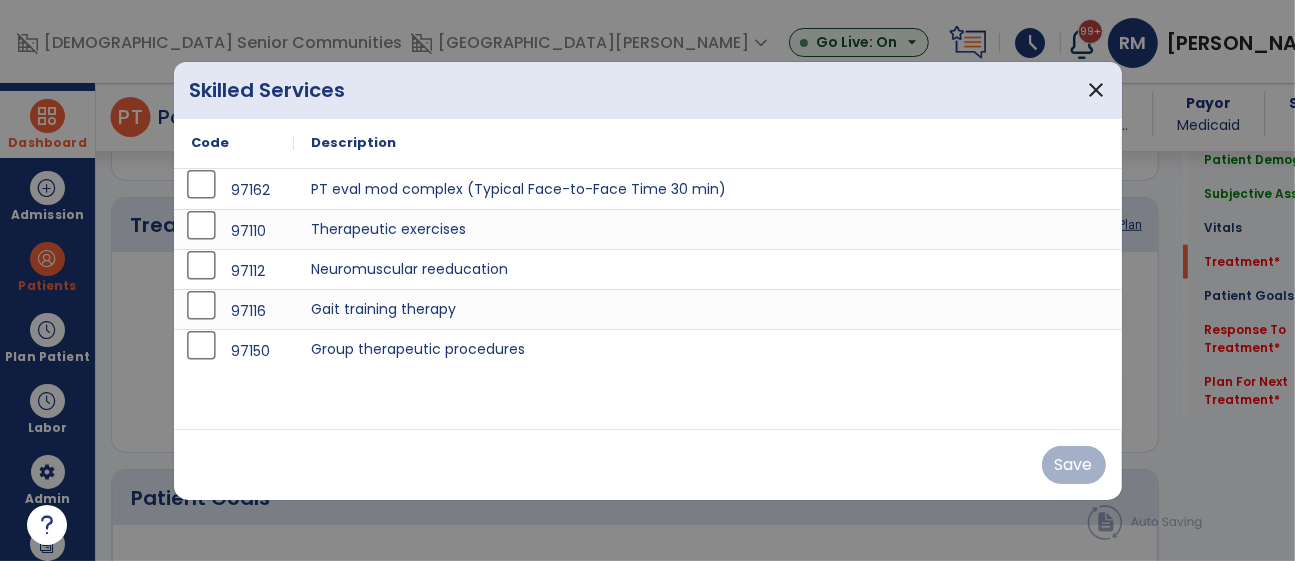 scroll, scrollTop: 1162, scrollLeft: 0, axis: vertical 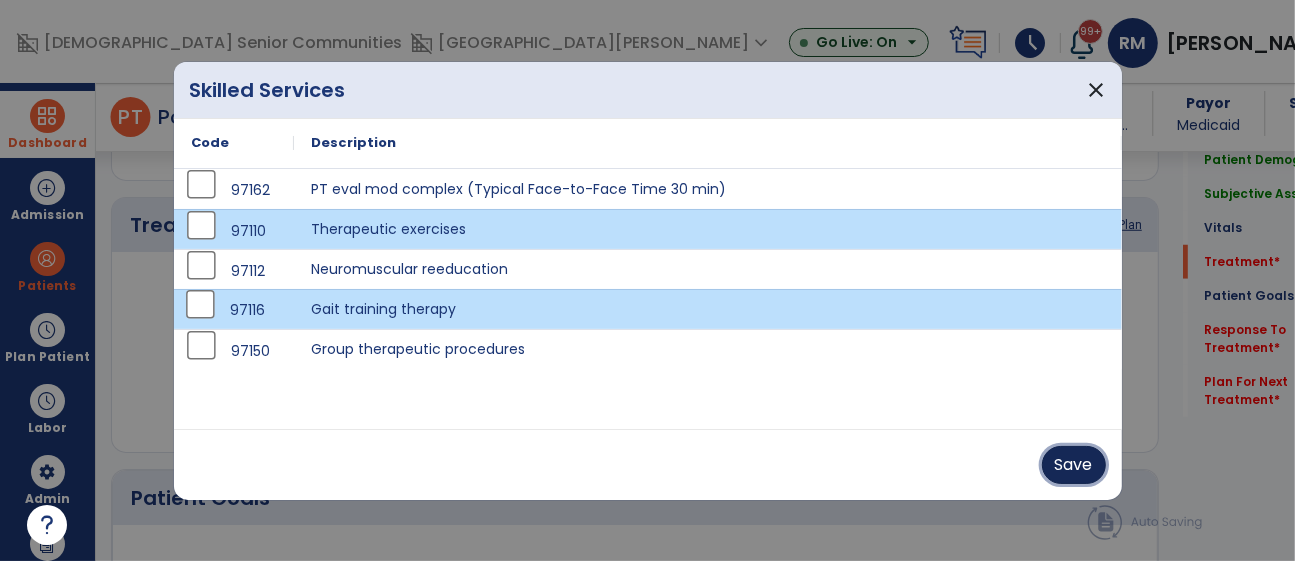 click on "Save" at bounding box center [1074, 465] 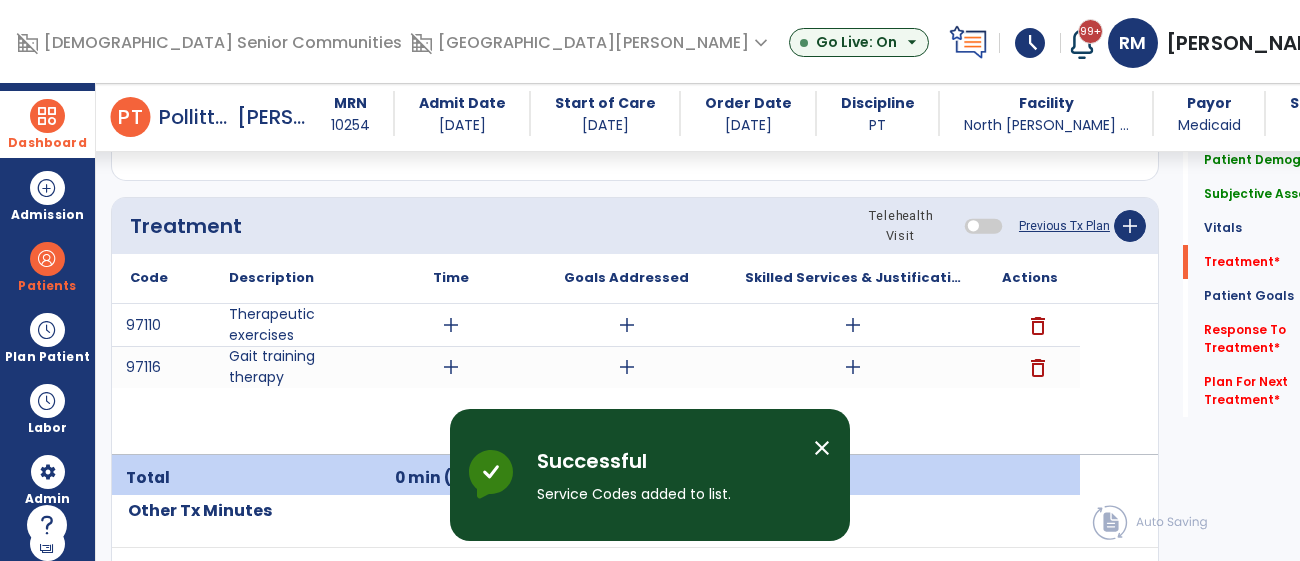 click on "close" at bounding box center [830, 451] 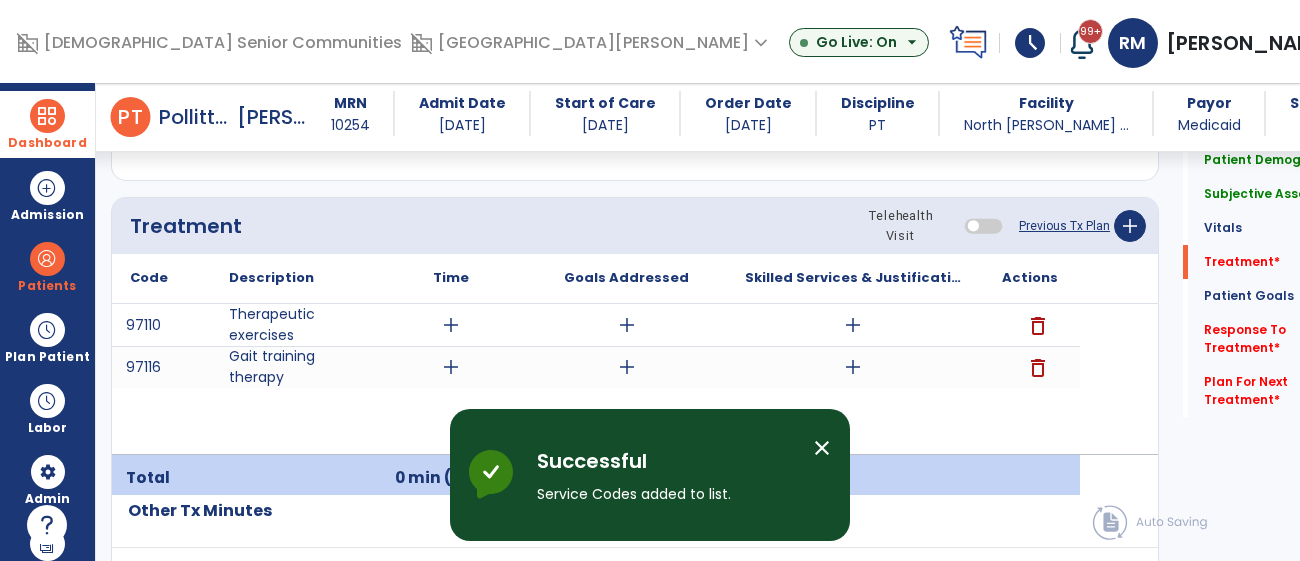 click on "close" at bounding box center (822, 448) 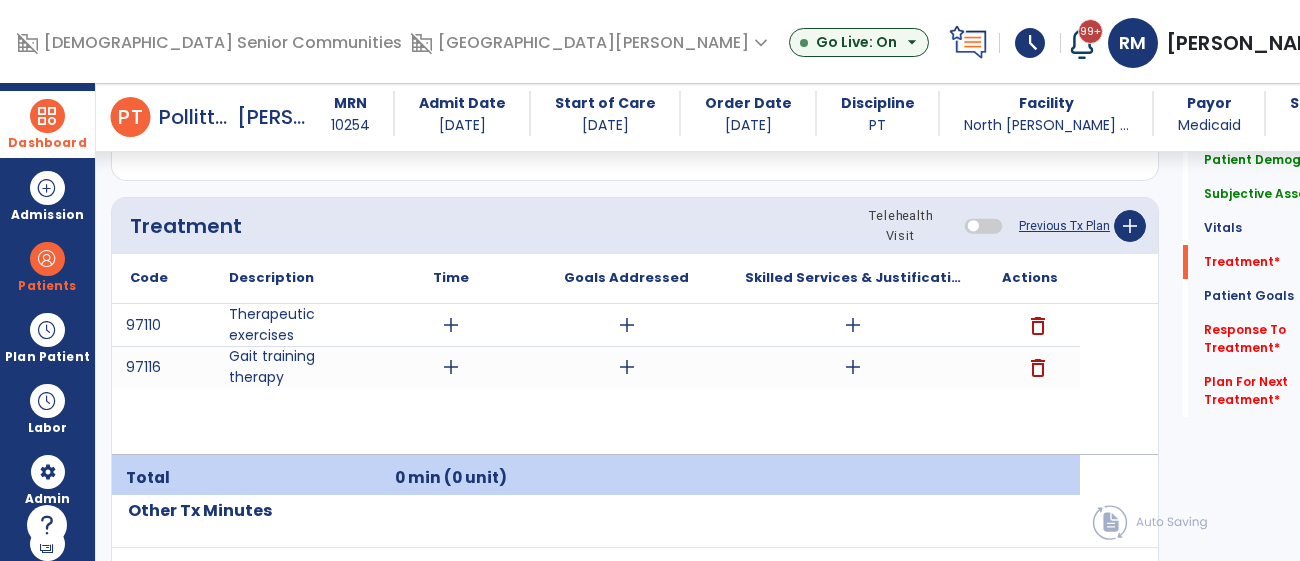 click on "add" at bounding box center (451, 325) 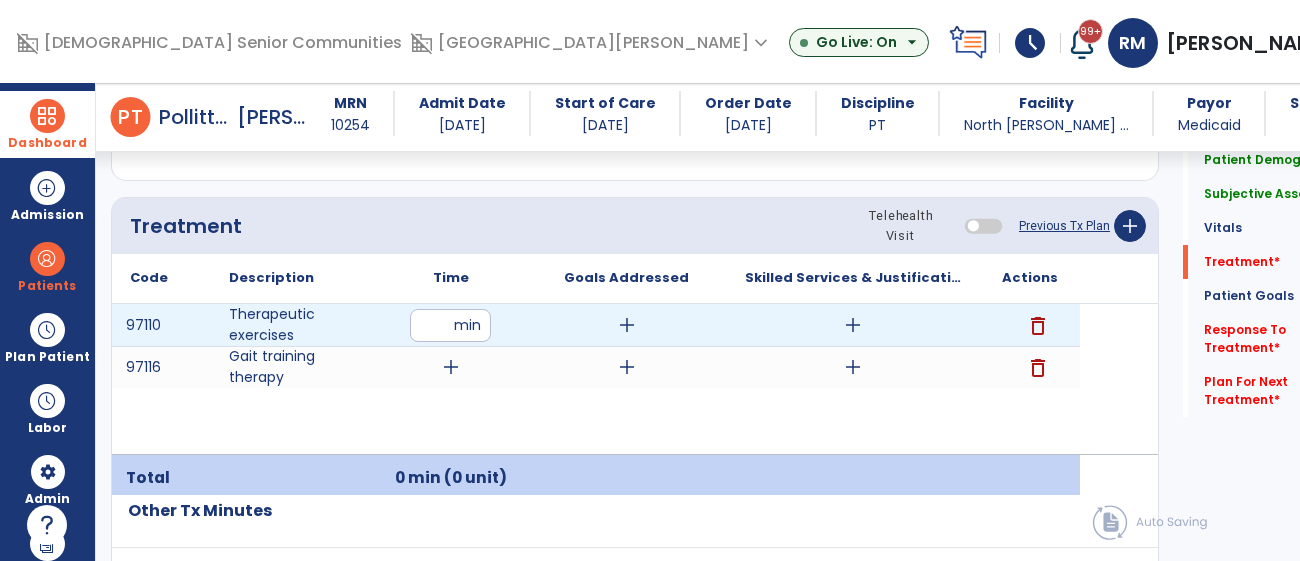 type on "**" 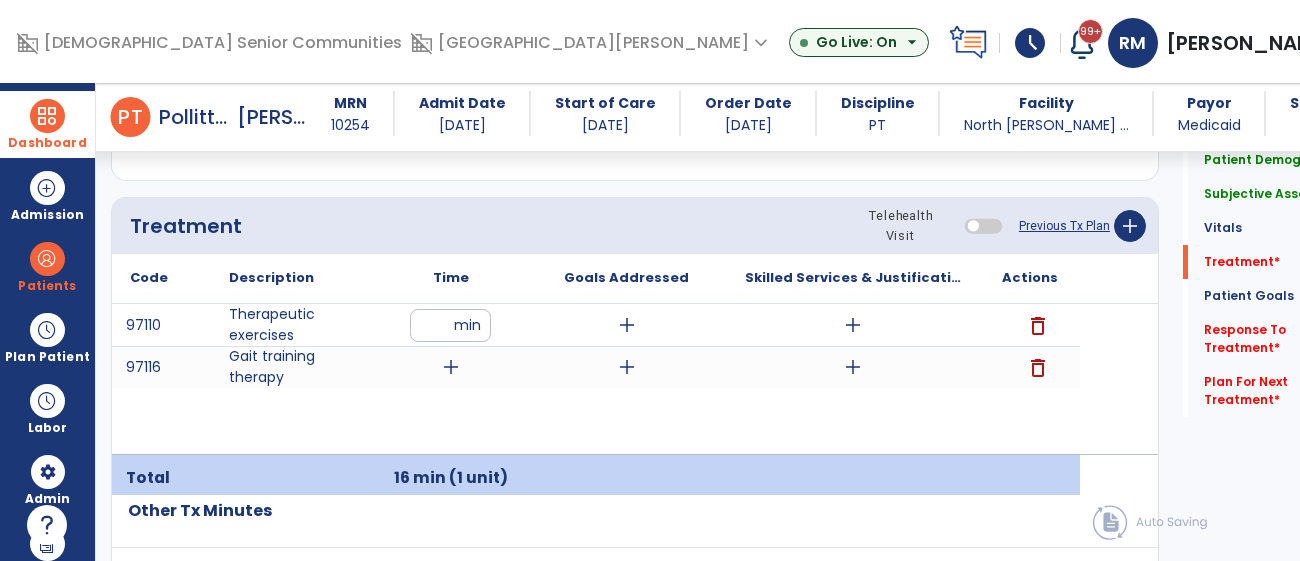 click on "add" at bounding box center [626, 325] 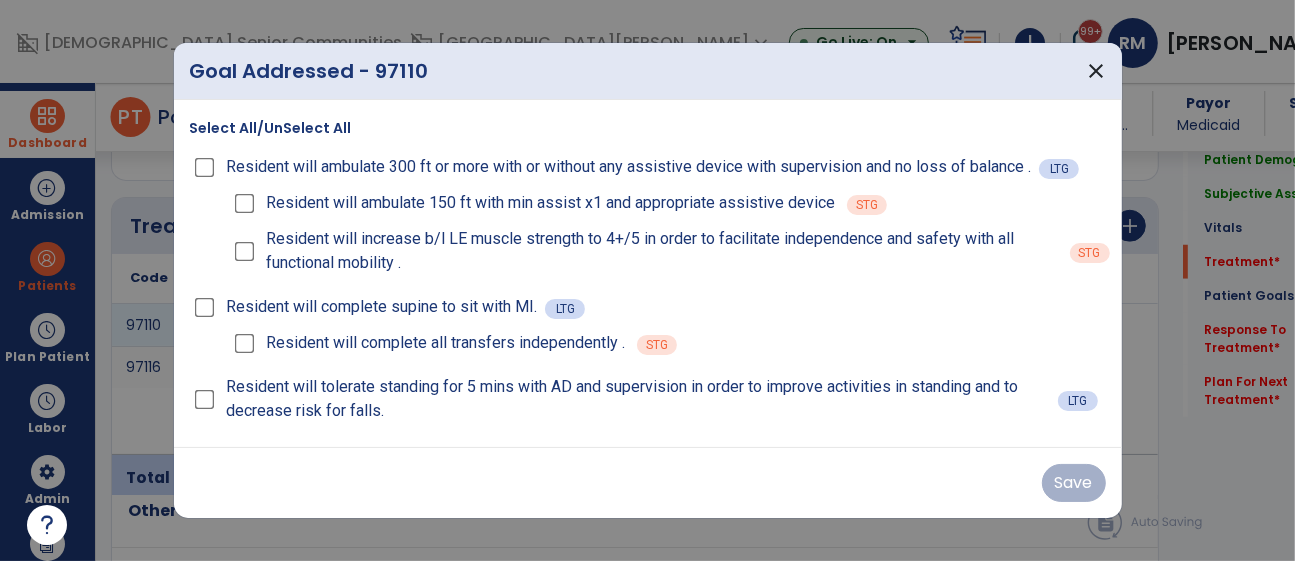 scroll, scrollTop: 1162, scrollLeft: 0, axis: vertical 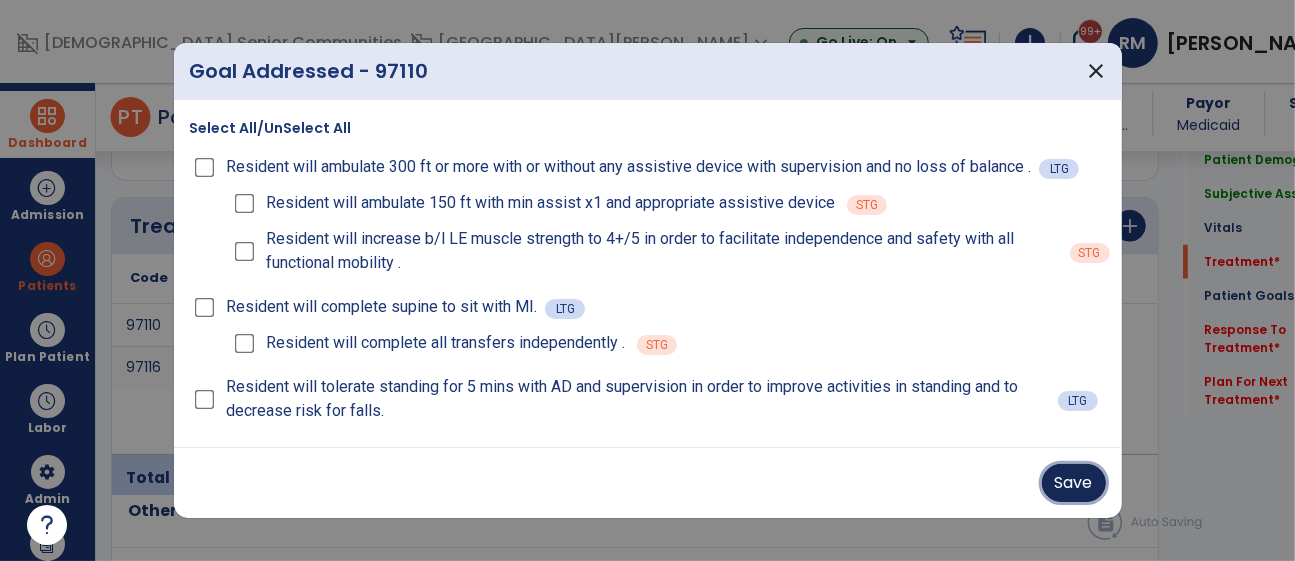 click on "Save" at bounding box center [1074, 483] 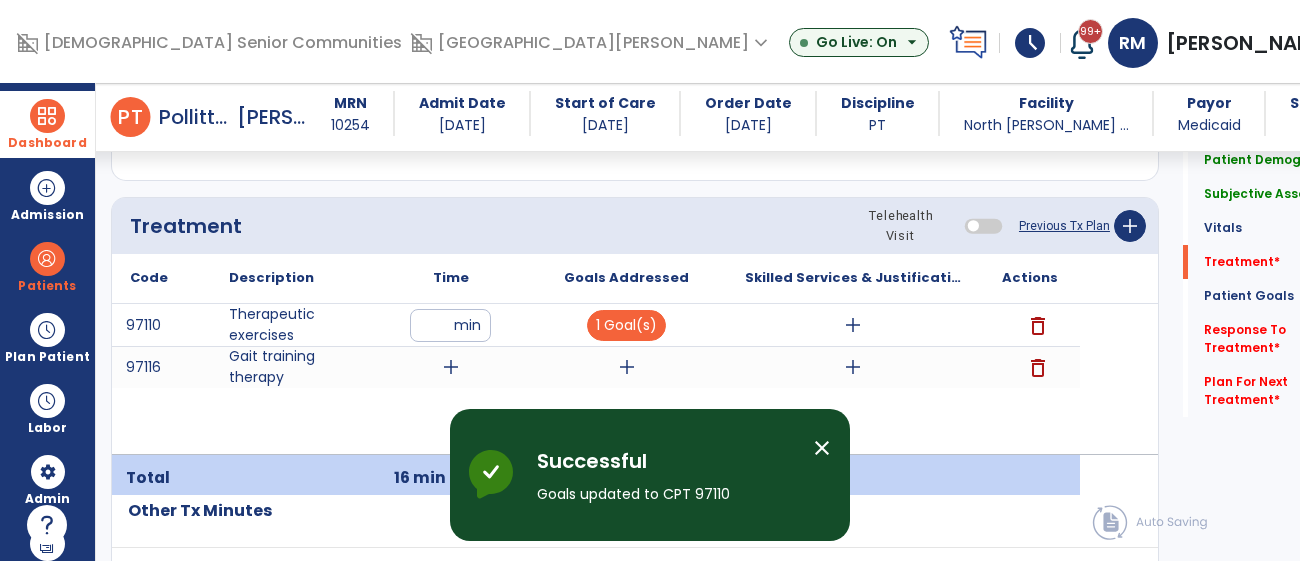 click on "close" at bounding box center (822, 448) 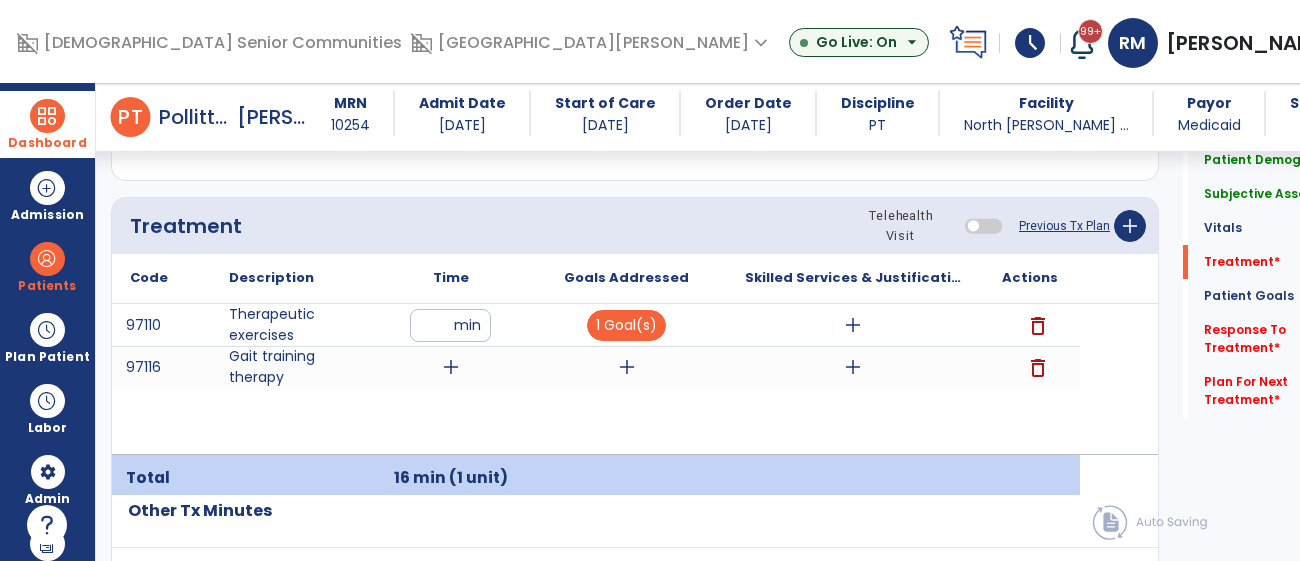 click on "add" at bounding box center (853, 325) 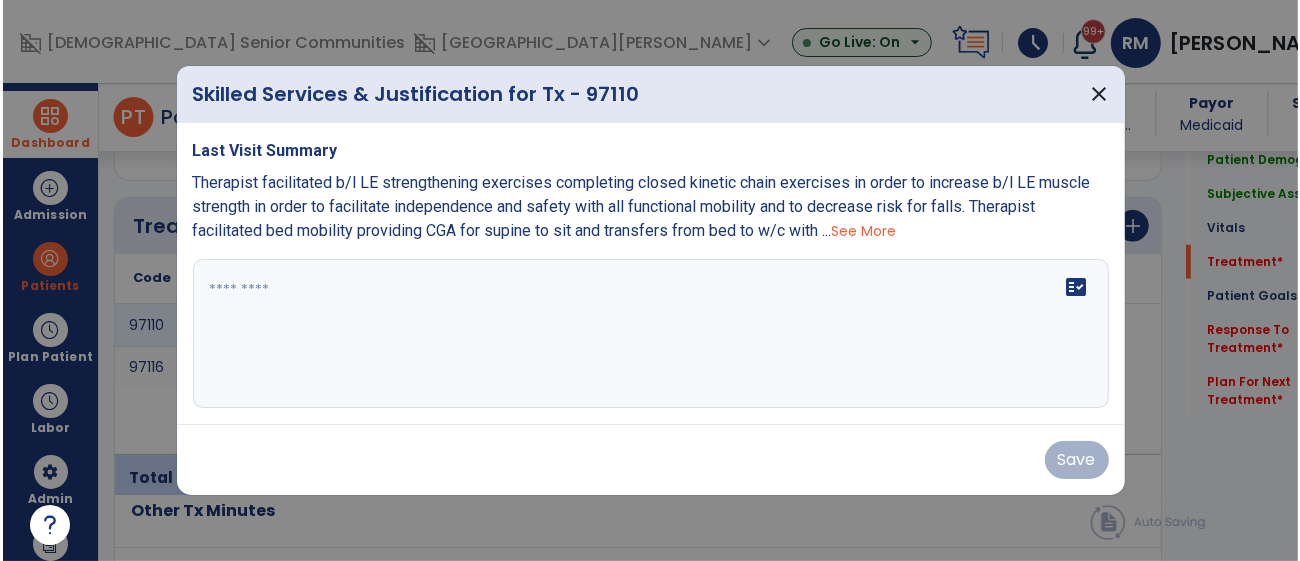 scroll, scrollTop: 1162, scrollLeft: 0, axis: vertical 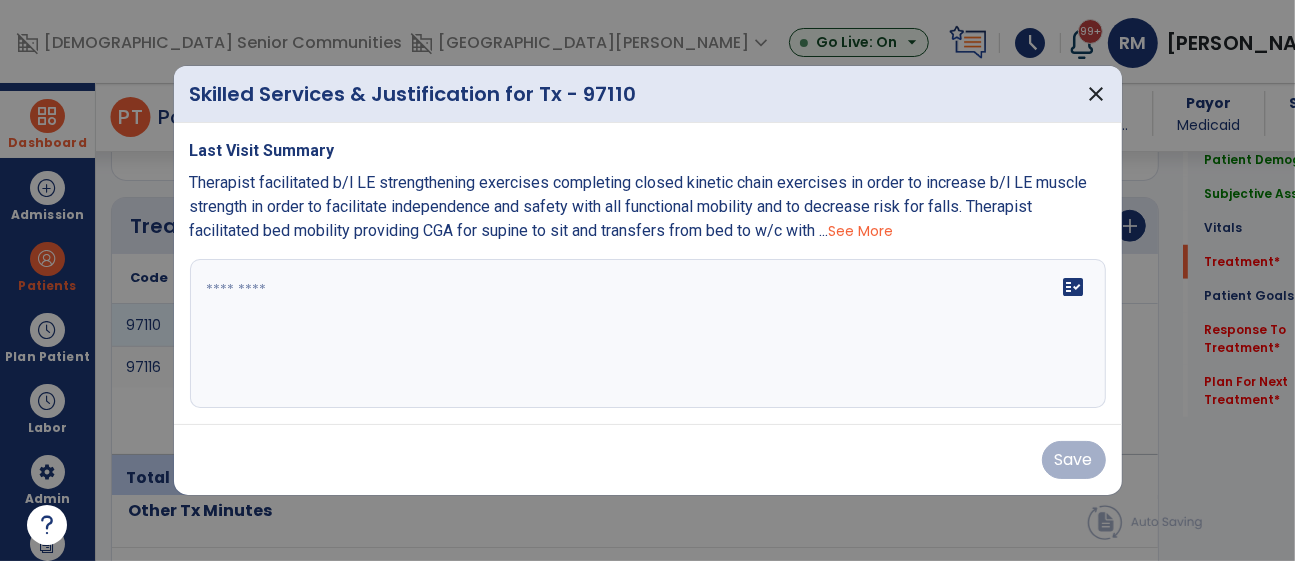 click on "fact_check" at bounding box center (648, 334) 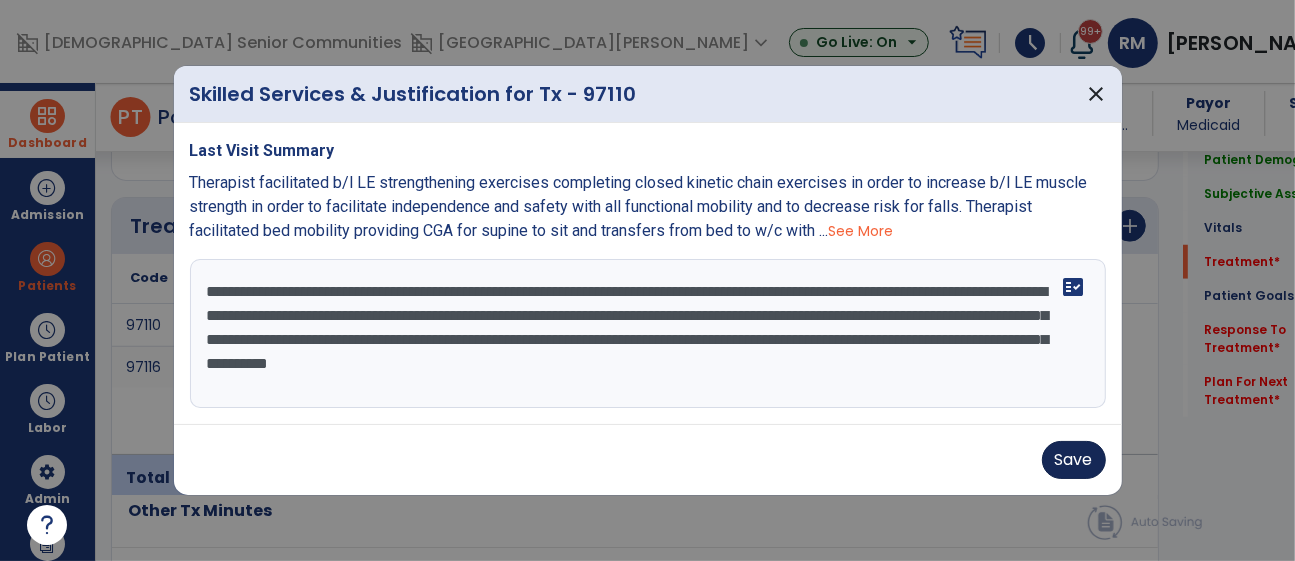 type on "**********" 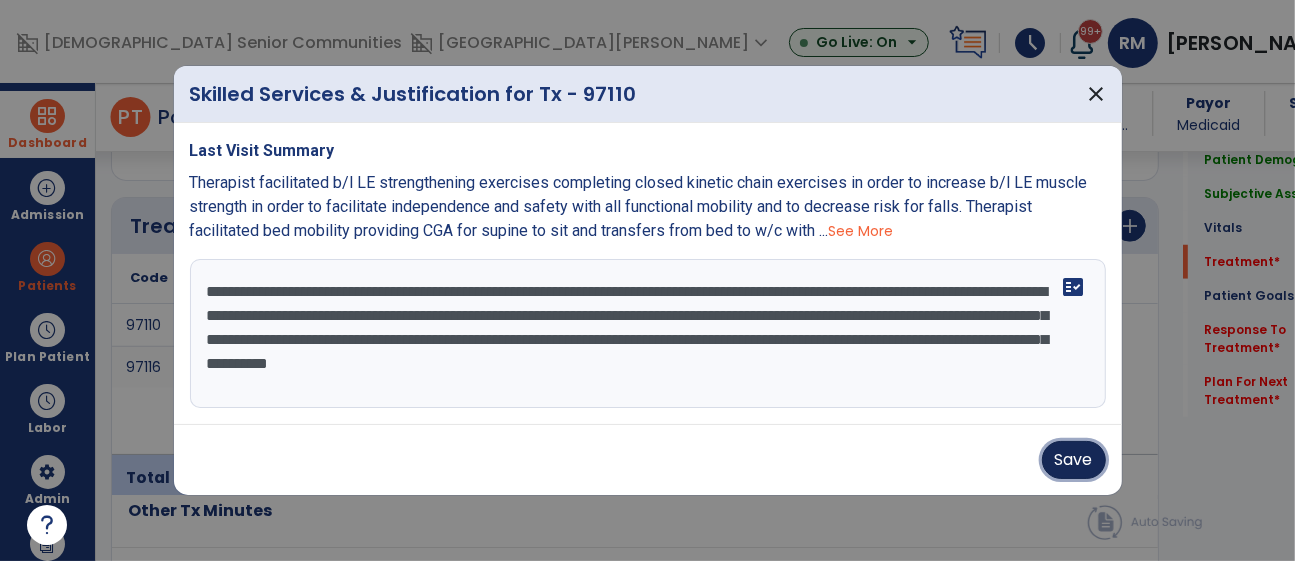click on "Save" at bounding box center [1074, 460] 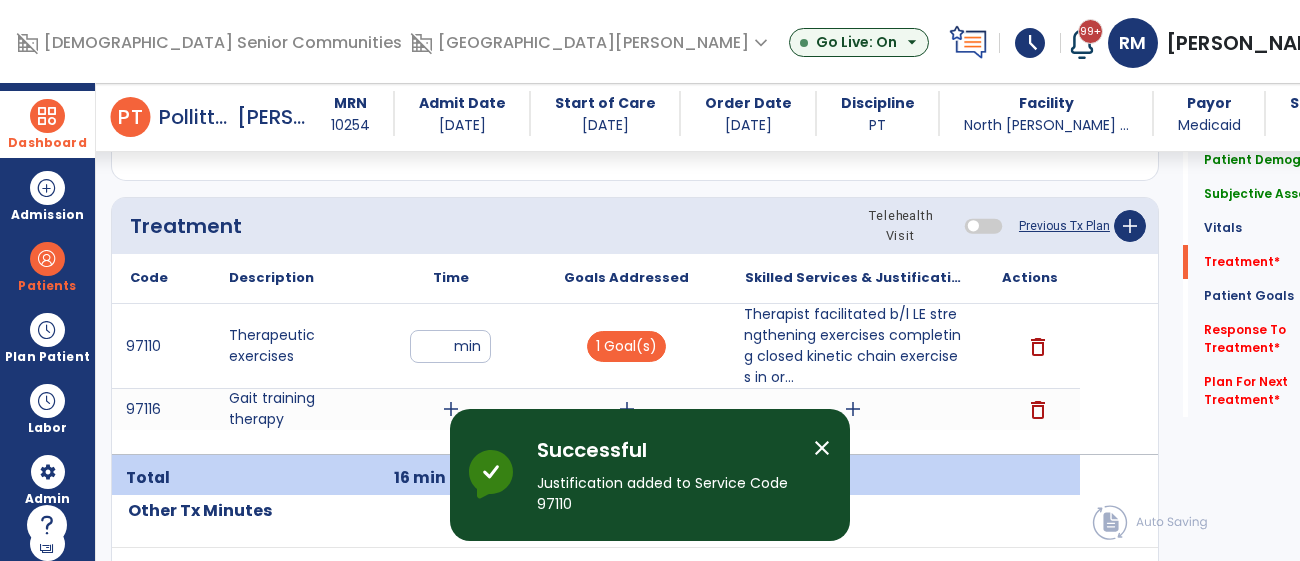 click on "close" at bounding box center (822, 448) 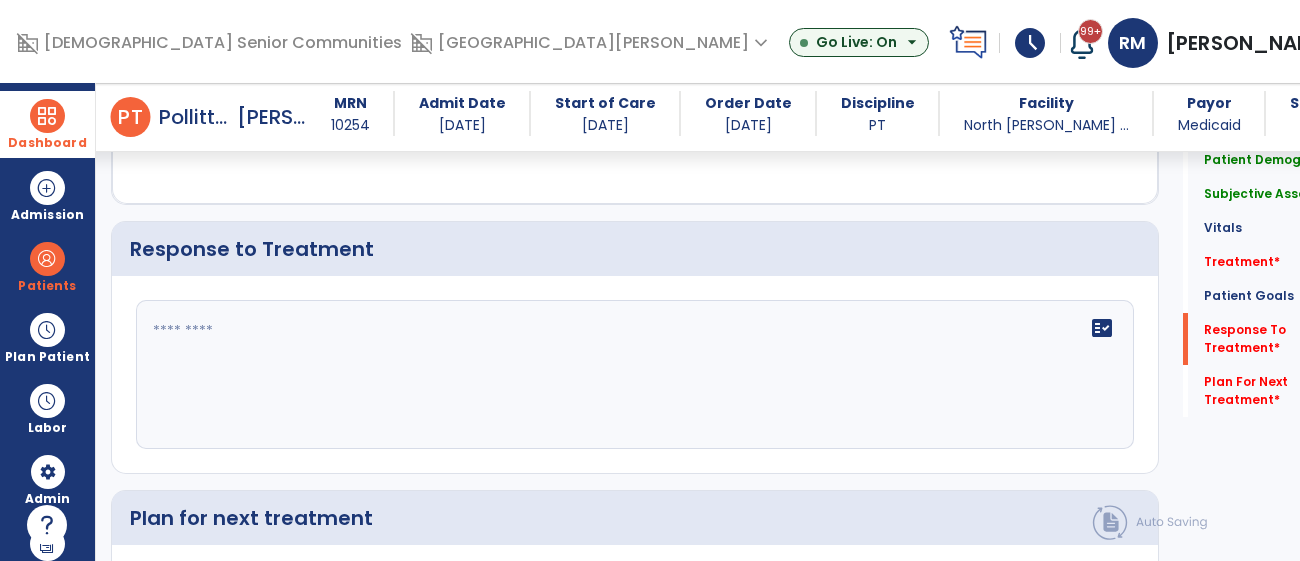 scroll, scrollTop: 2814, scrollLeft: 0, axis: vertical 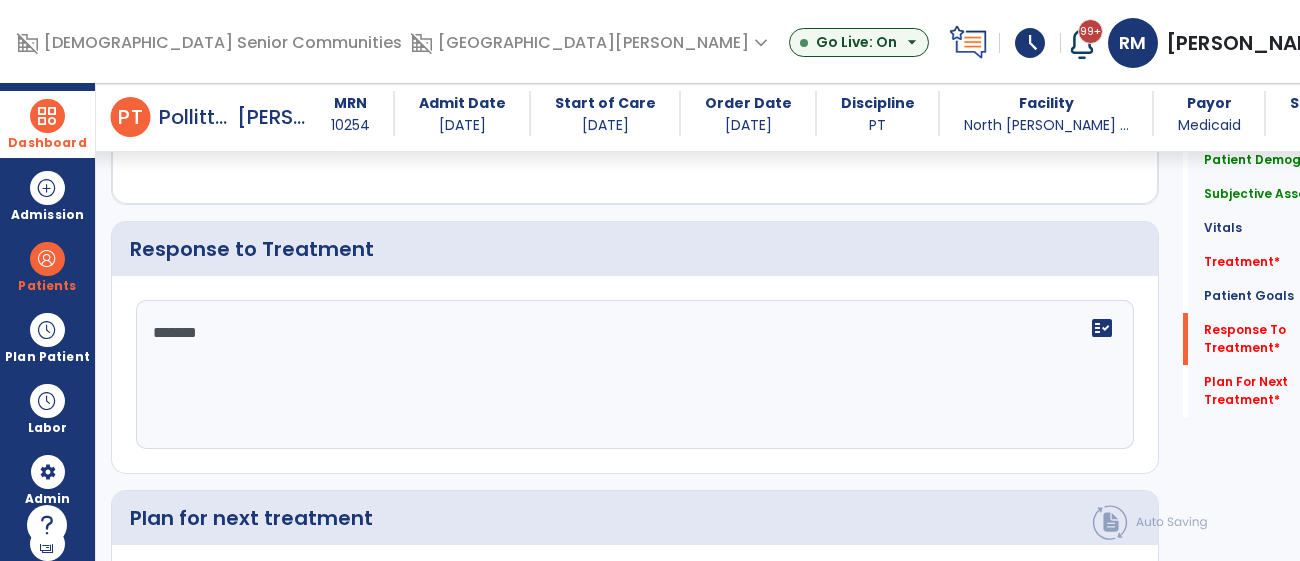 type on "********" 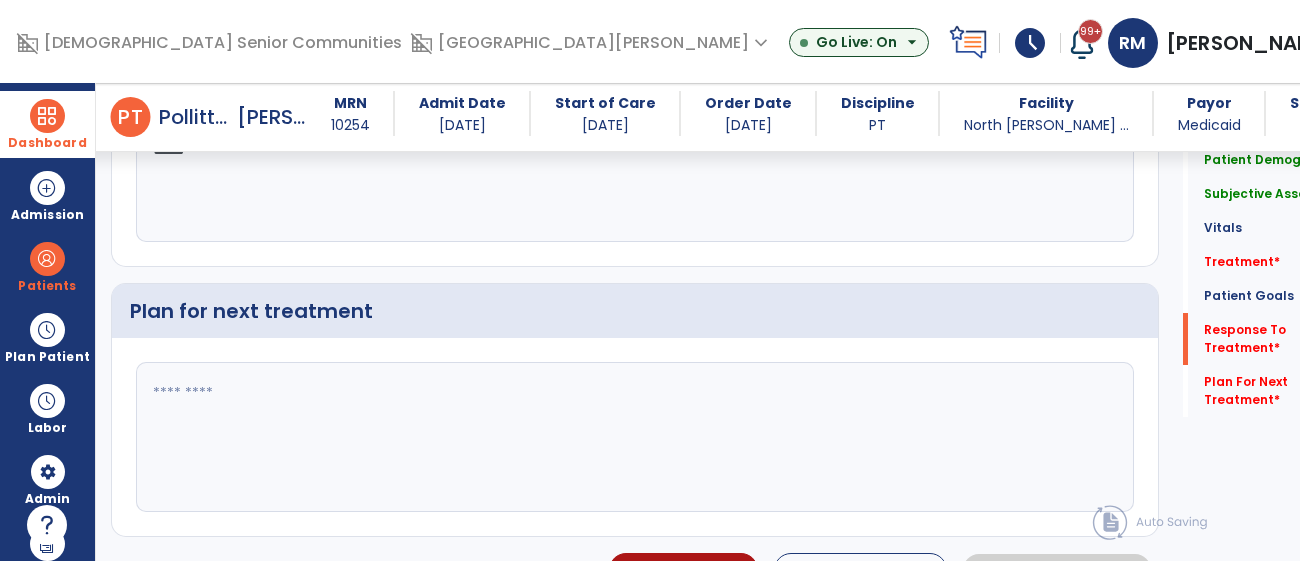 scroll, scrollTop: 3024, scrollLeft: 0, axis: vertical 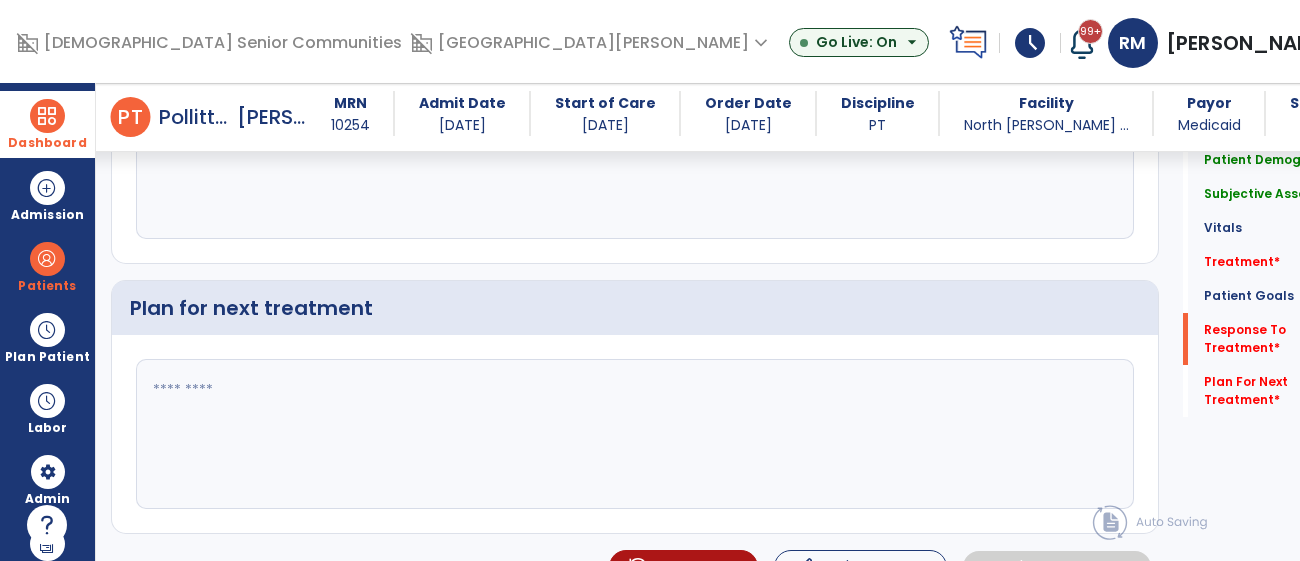 type on "**********" 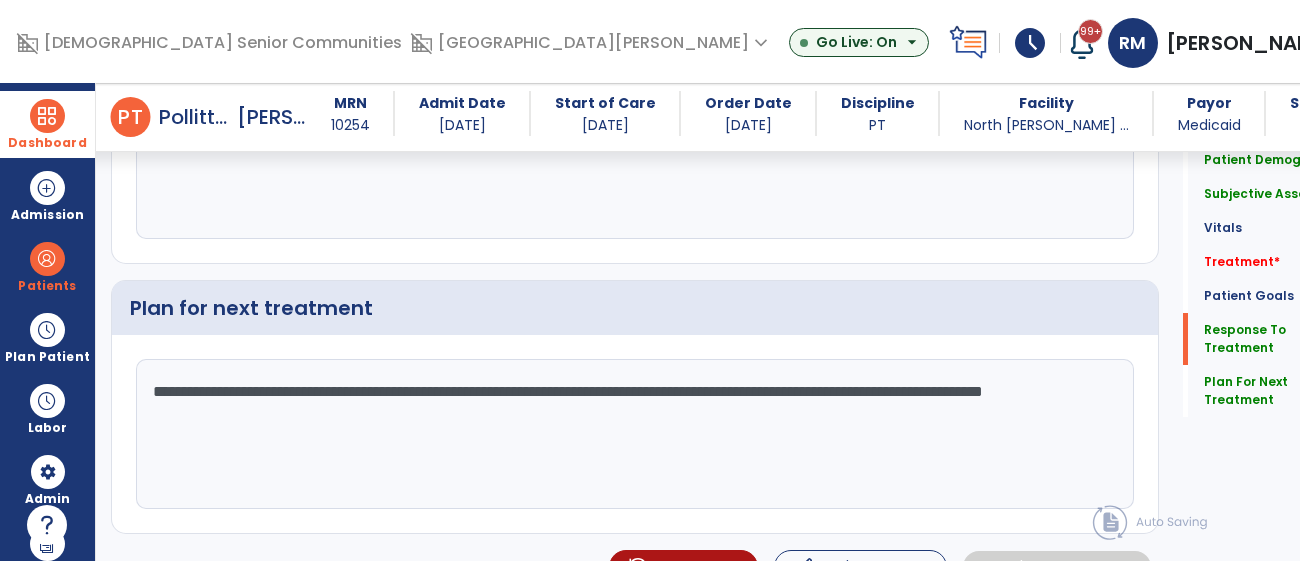 type on "**********" 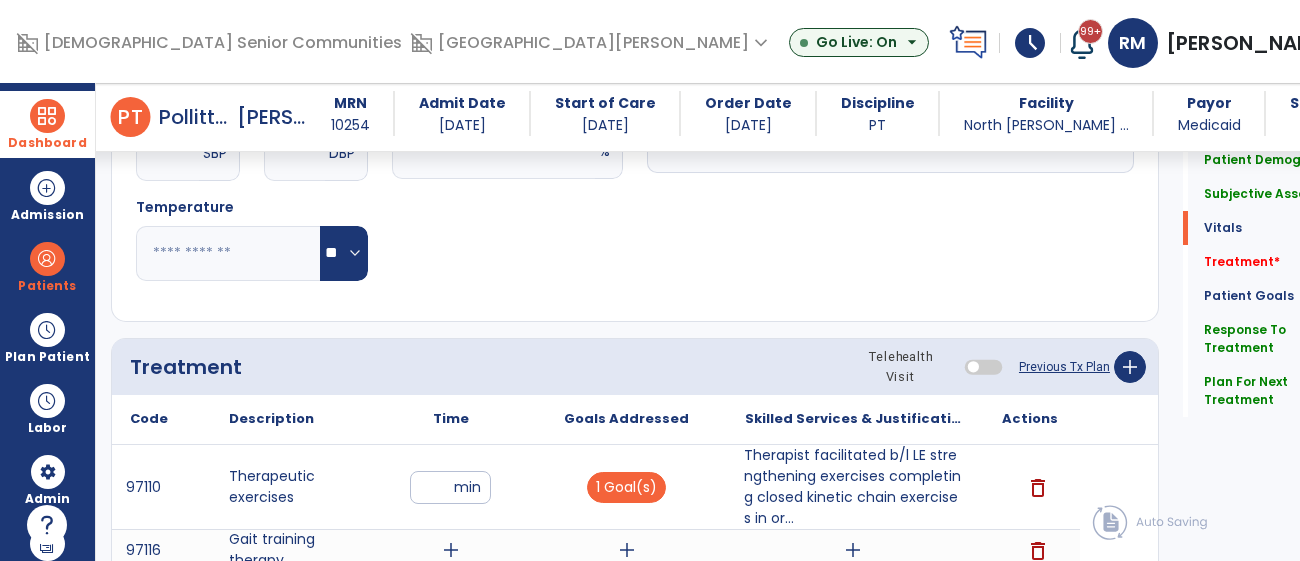 scroll, scrollTop: 999, scrollLeft: 0, axis: vertical 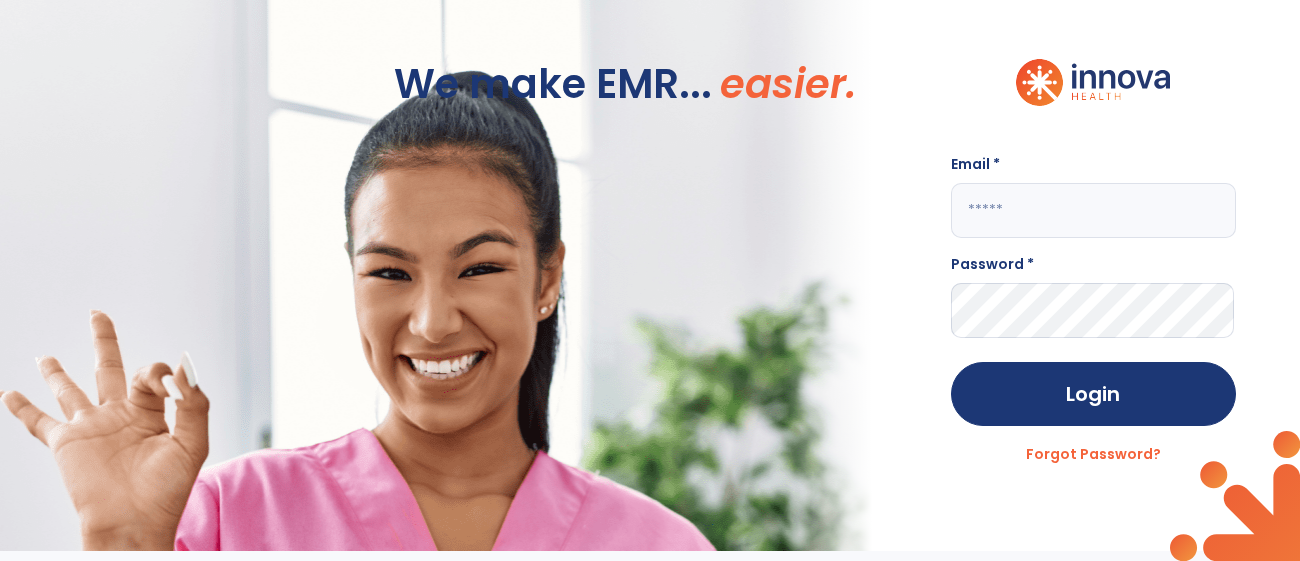 click 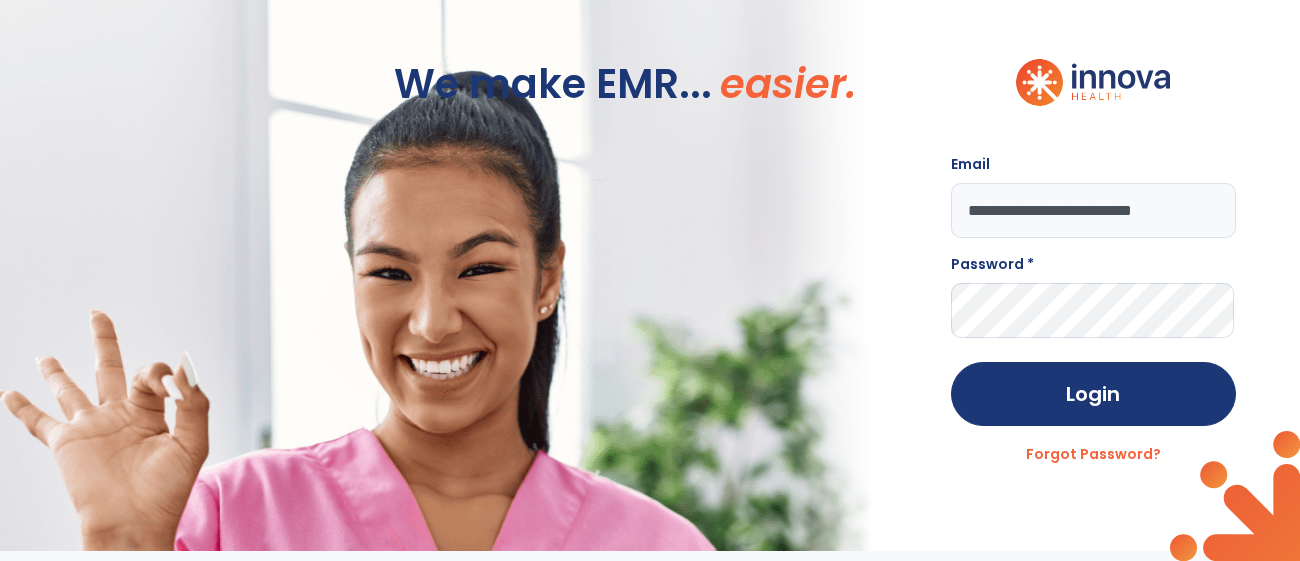 scroll, scrollTop: 0, scrollLeft: 5, axis: horizontal 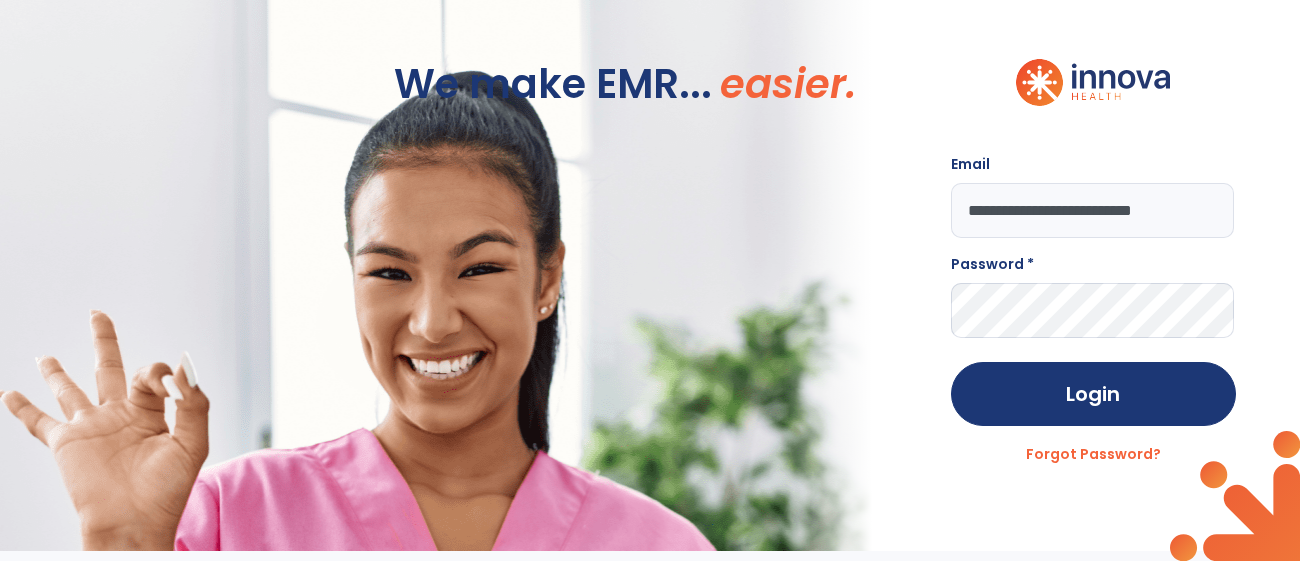 type on "**********" 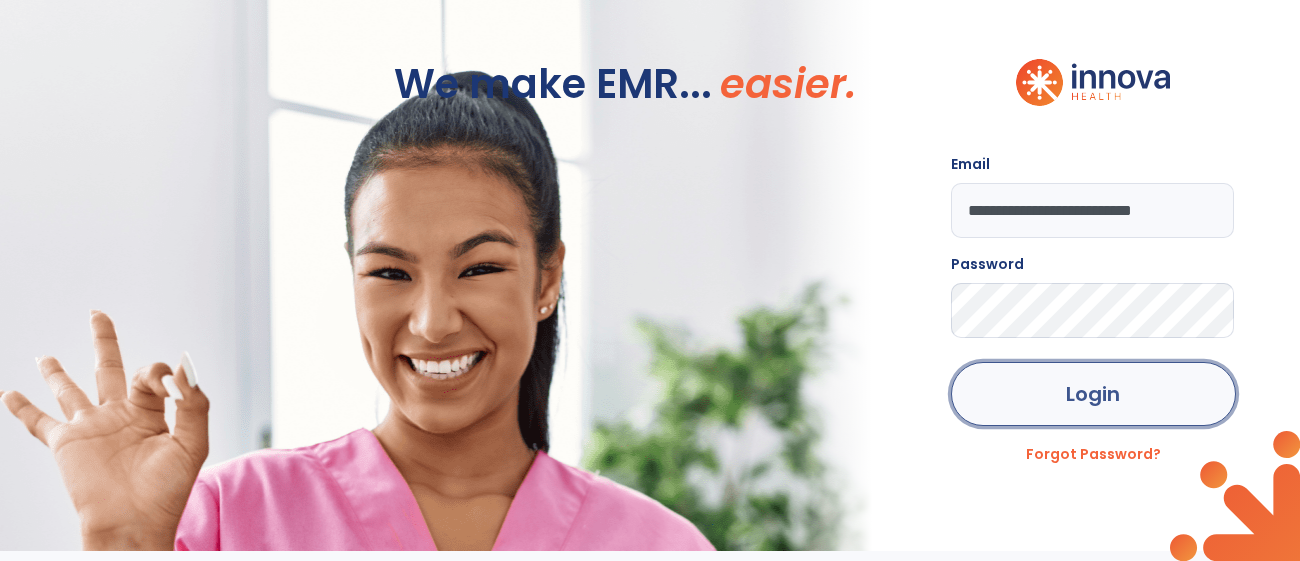 click on "Login" 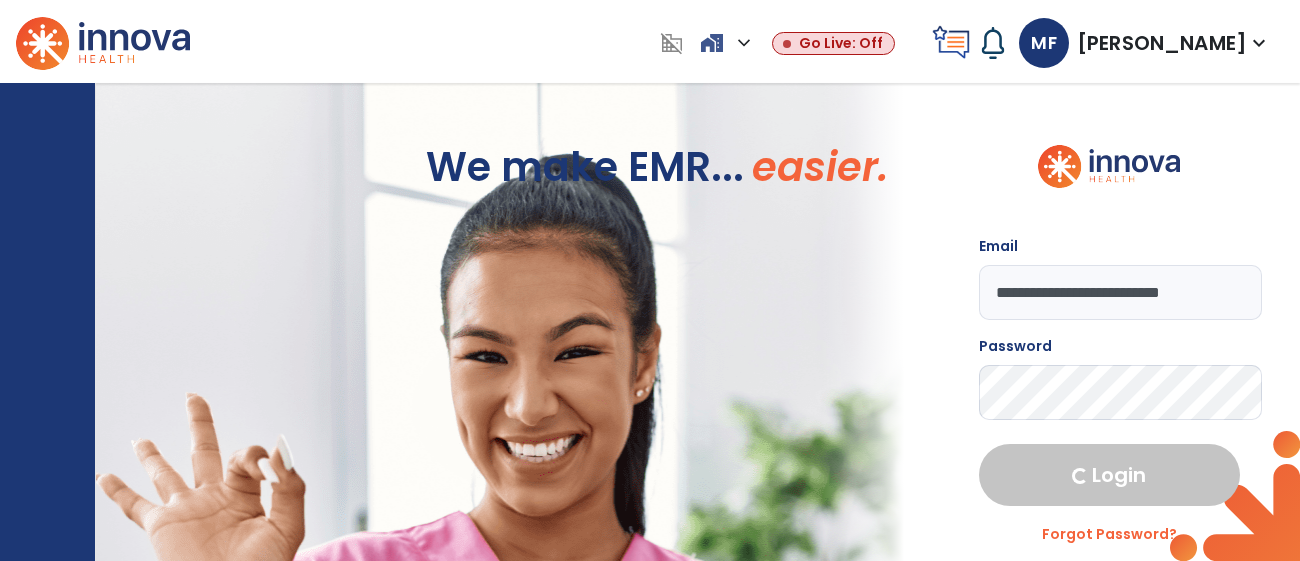 select on "****" 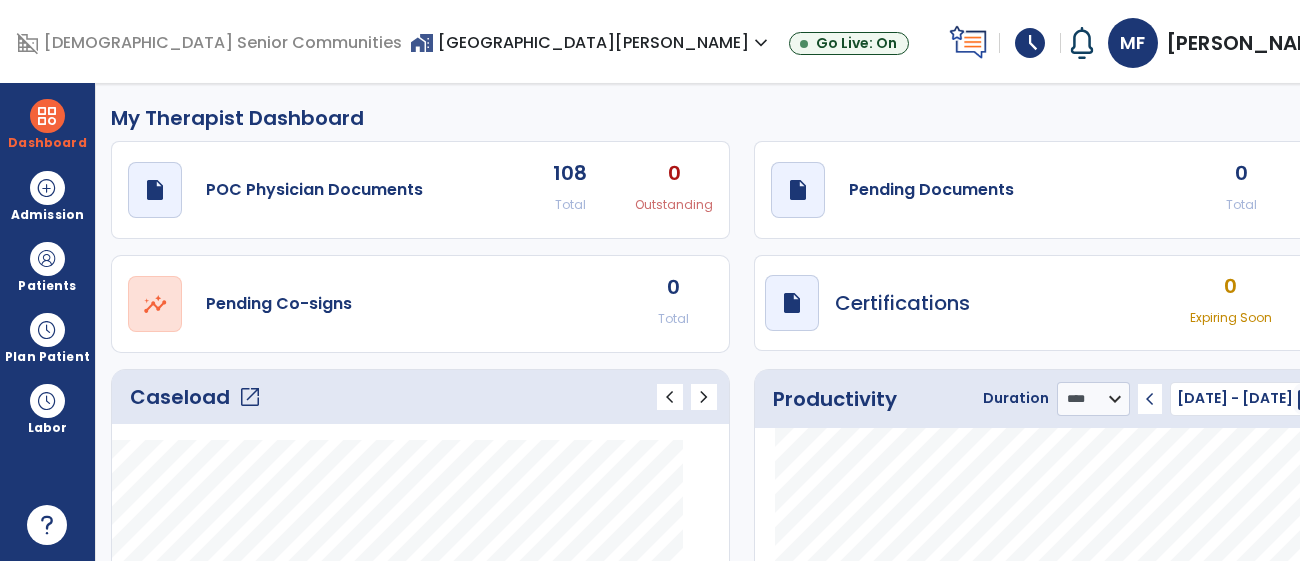 click on "open_in_new" 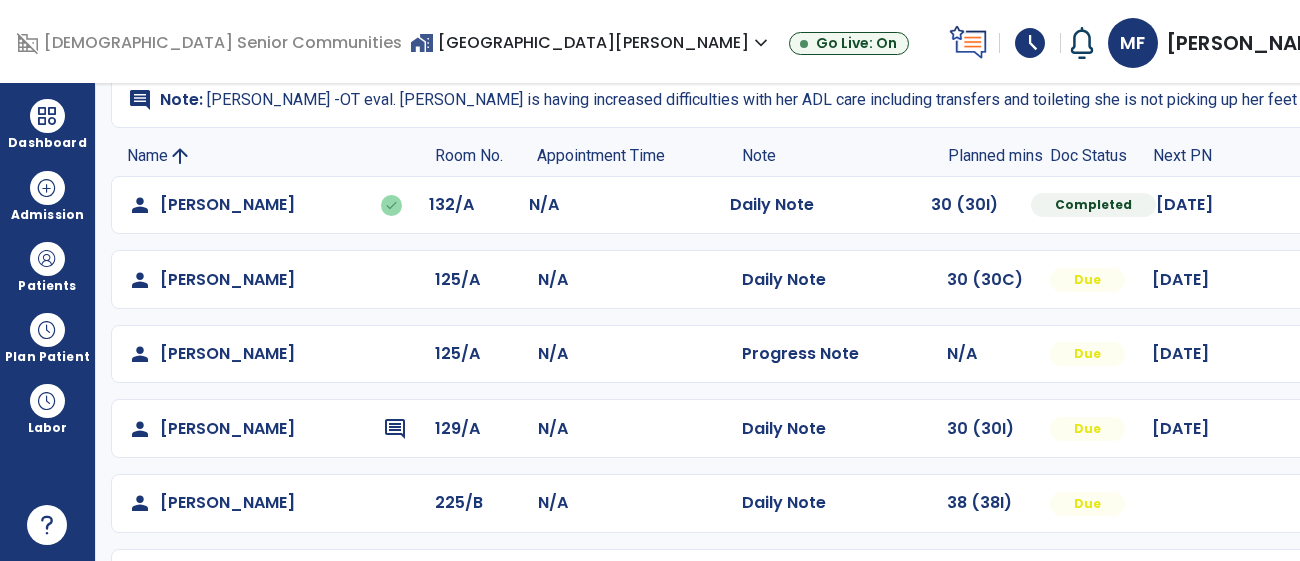 scroll, scrollTop: 155, scrollLeft: 0, axis: vertical 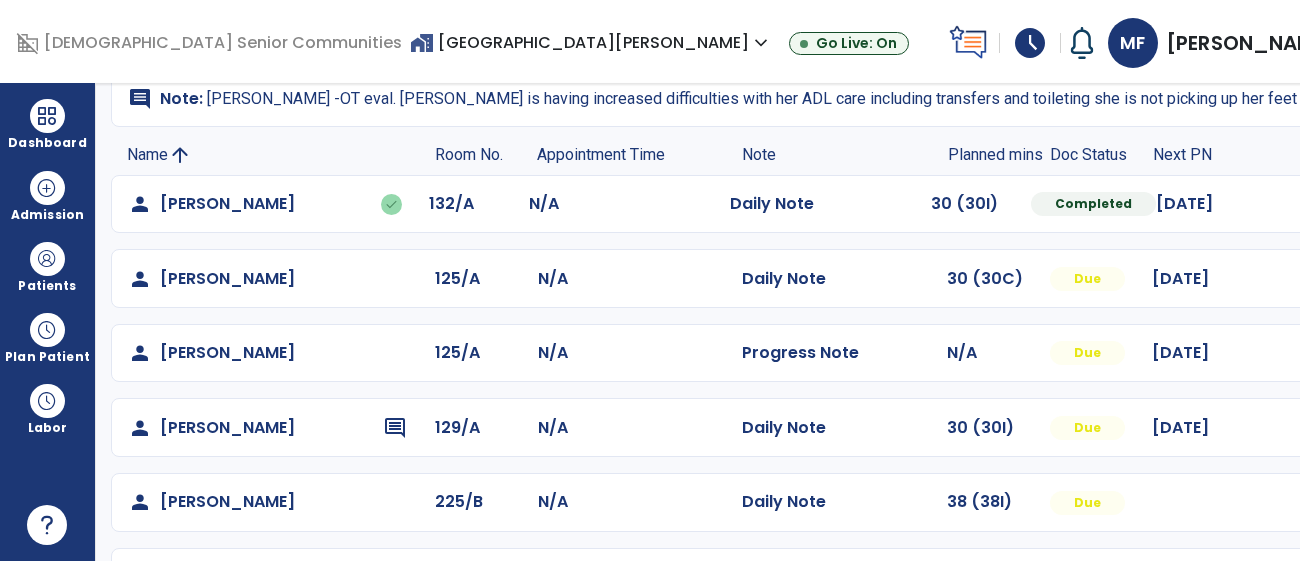 click at bounding box center [1315, 204] 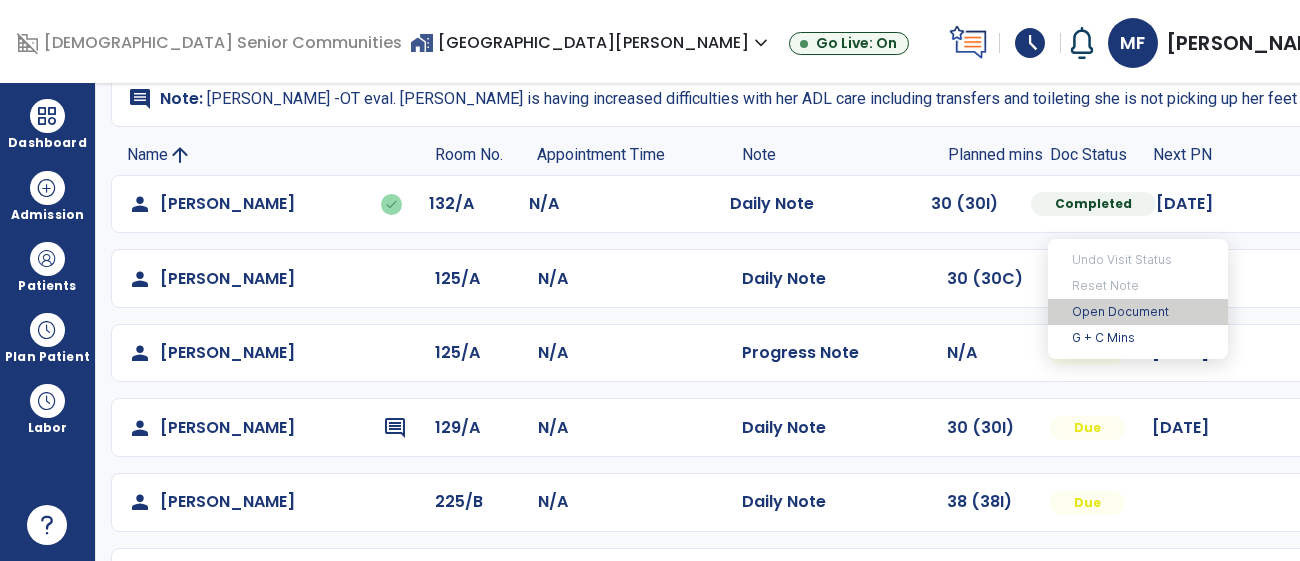 click on "Open Document" at bounding box center [1138, 312] 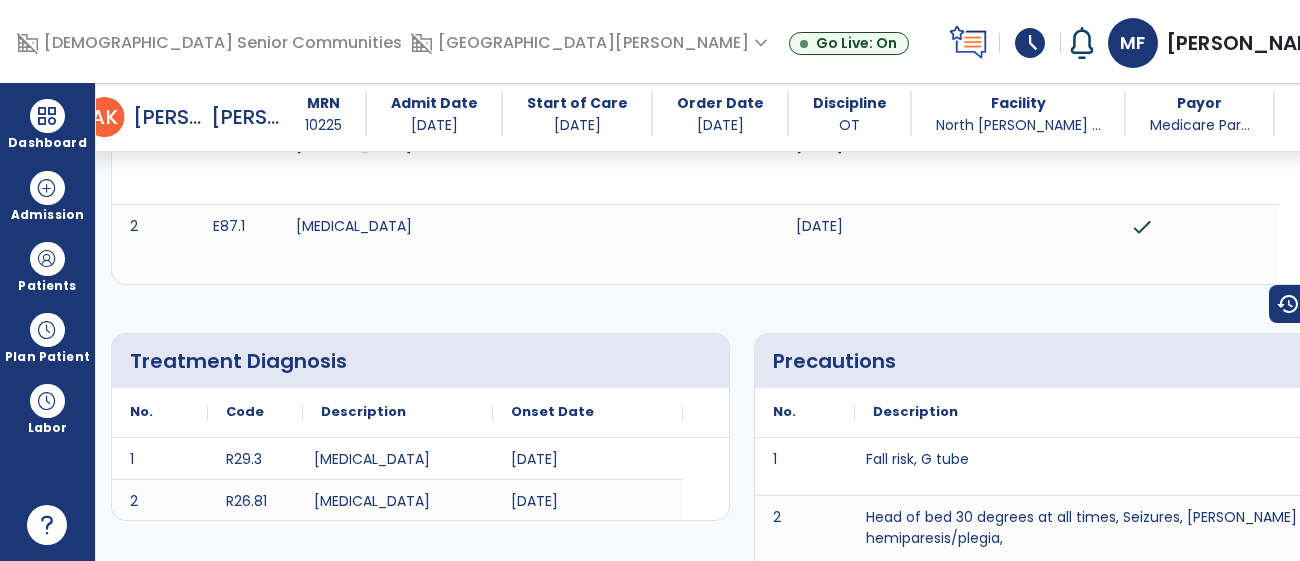 scroll, scrollTop: 0, scrollLeft: 0, axis: both 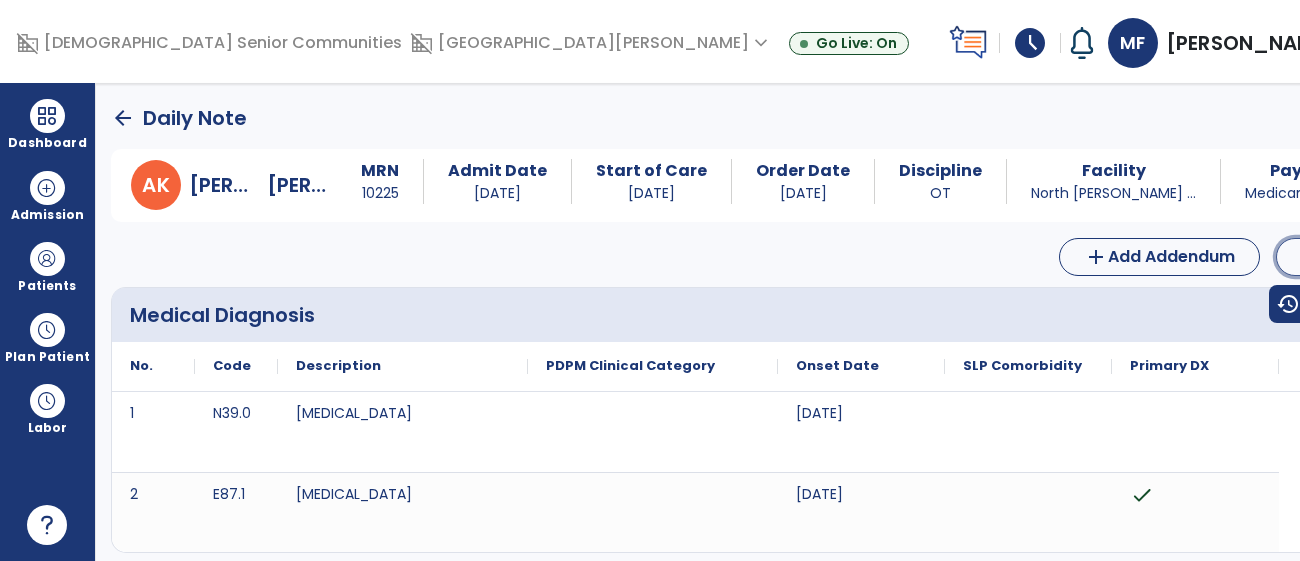 click on "Edit" 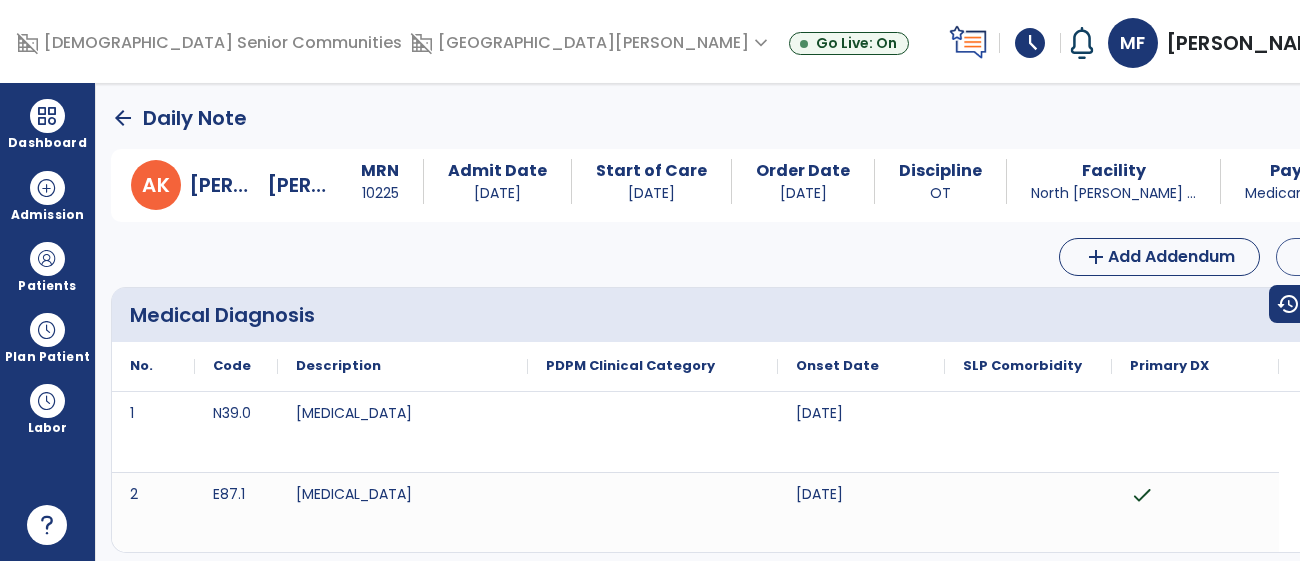 select on "*" 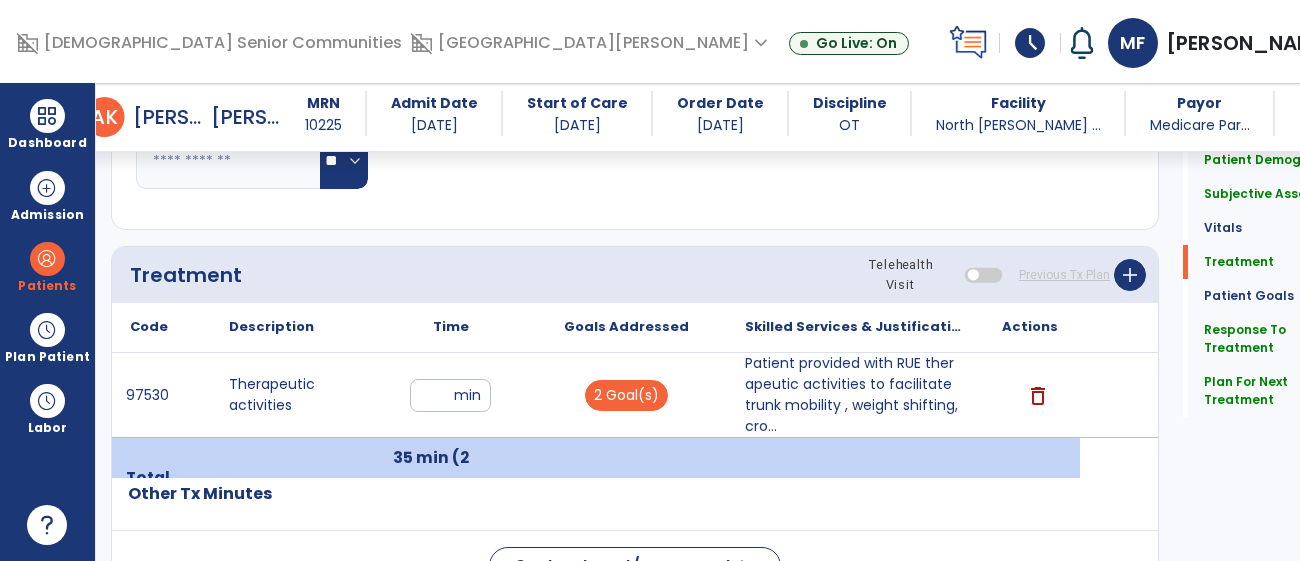 scroll, scrollTop: 1057, scrollLeft: 0, axis: vertical 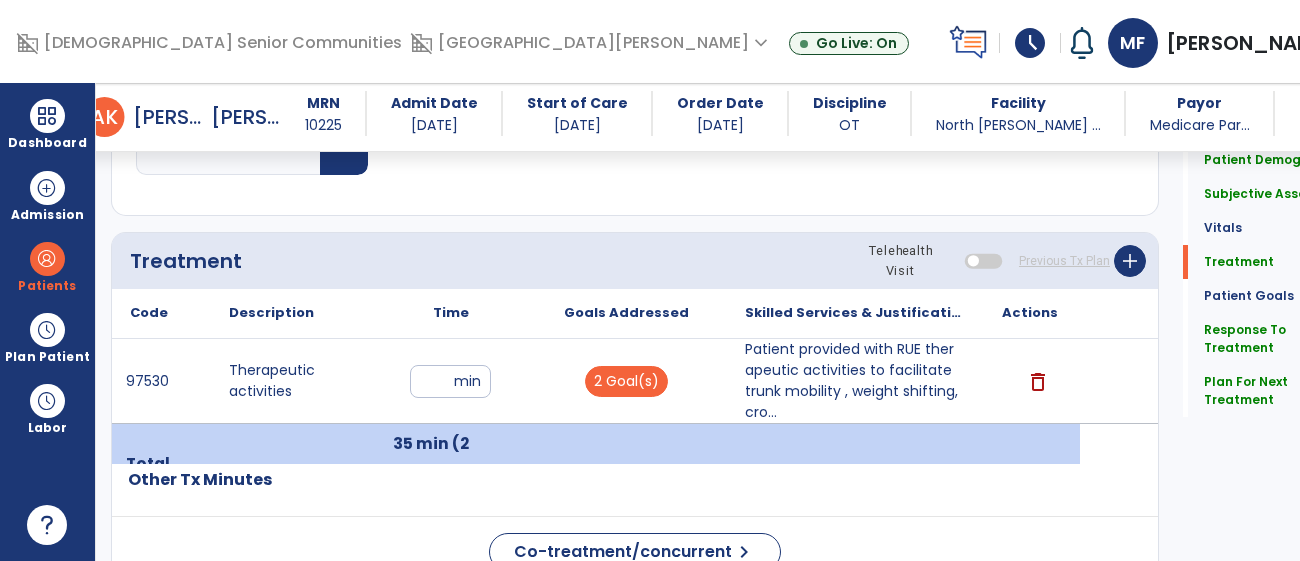 click on "**" at bounding box center [450, 381] 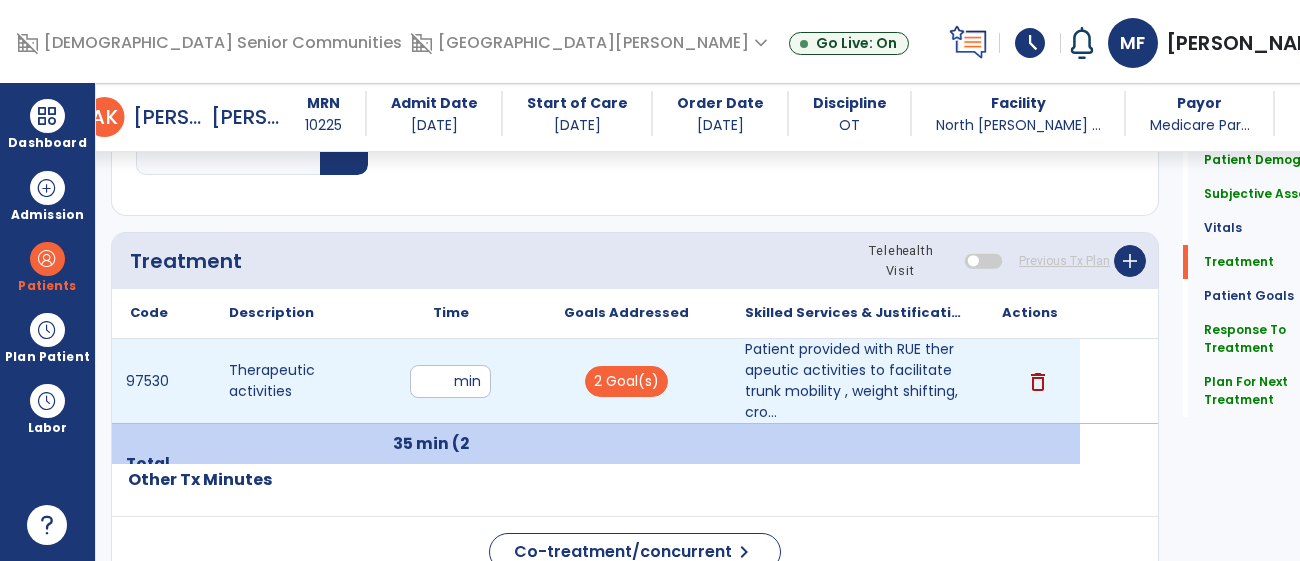 type on "*" 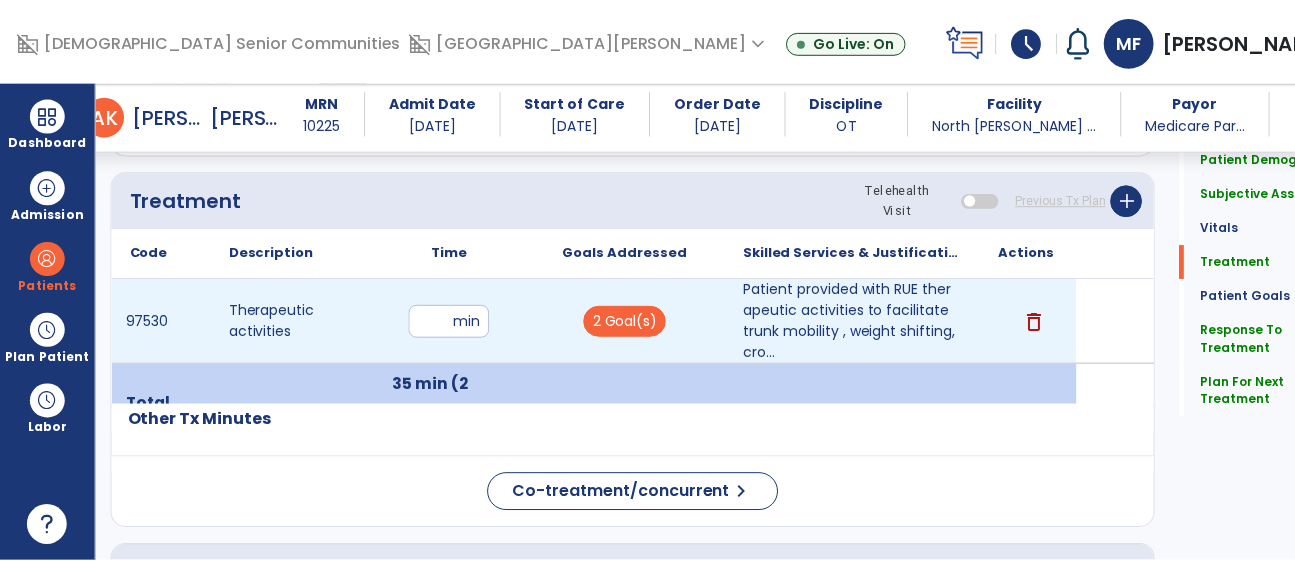 scroll, scrollTop: 1138, scrollLeft: 0, axis: vertical 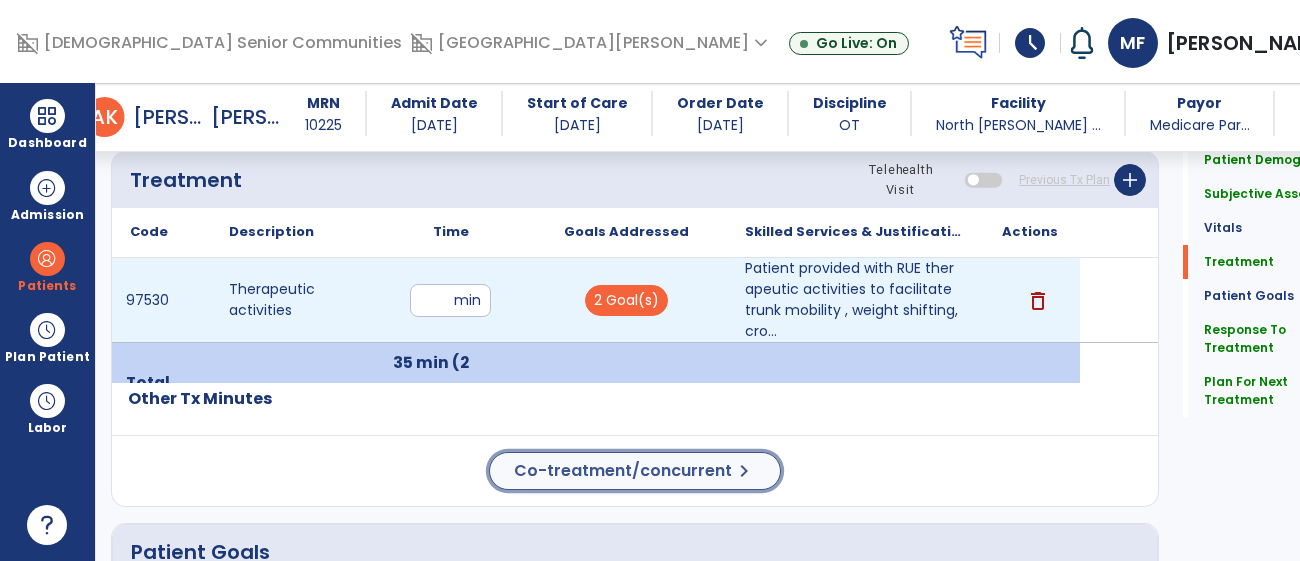 click on "Patient Demographics  Medical Diagnosis   Treatment Diagnosis   Precautions   Contraindications
Code
Description
Pdpm Clinical Category
N39.0 to" 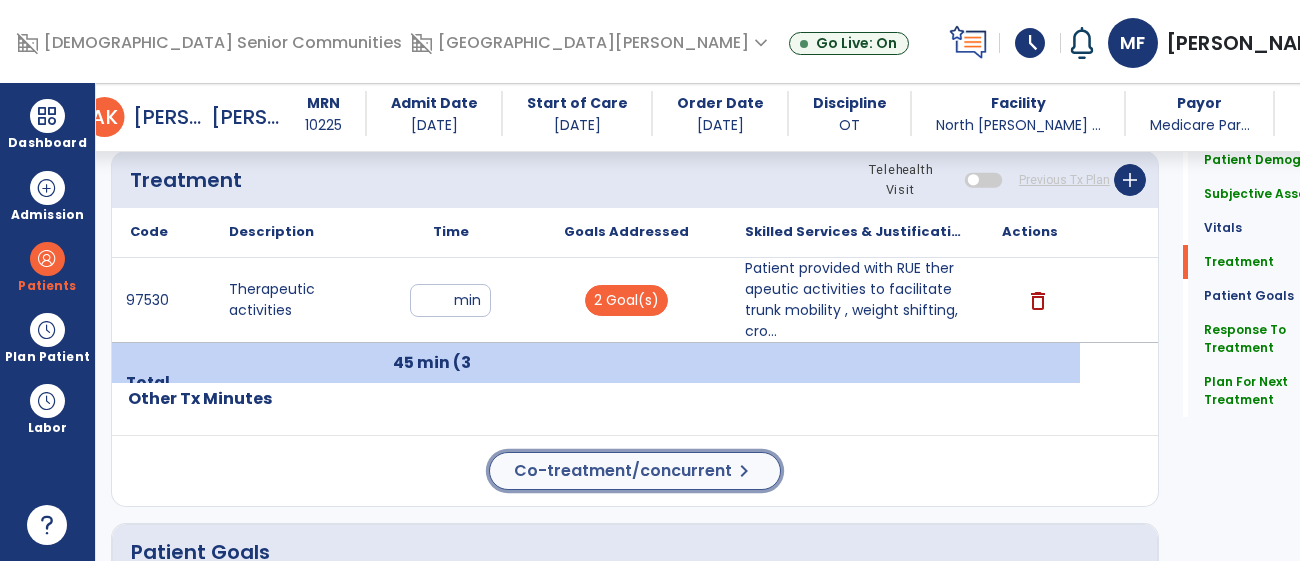 click on "Co-treatment/concurrent" 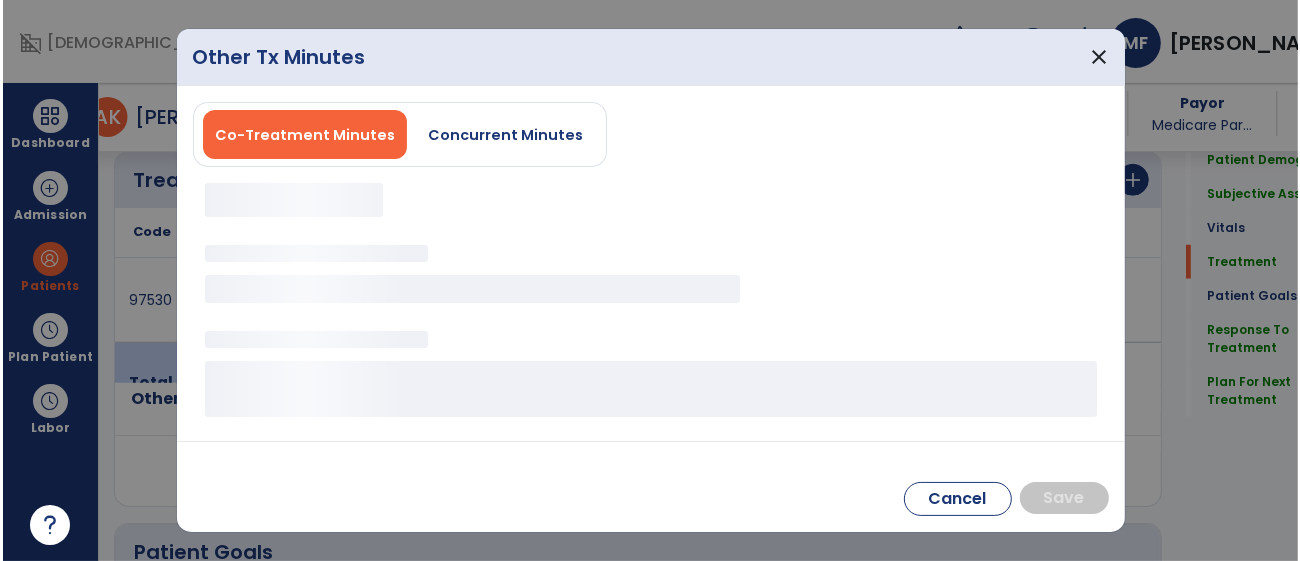 scroll, scrollTop: 1138, scrollLeft: 0, axis: vertical 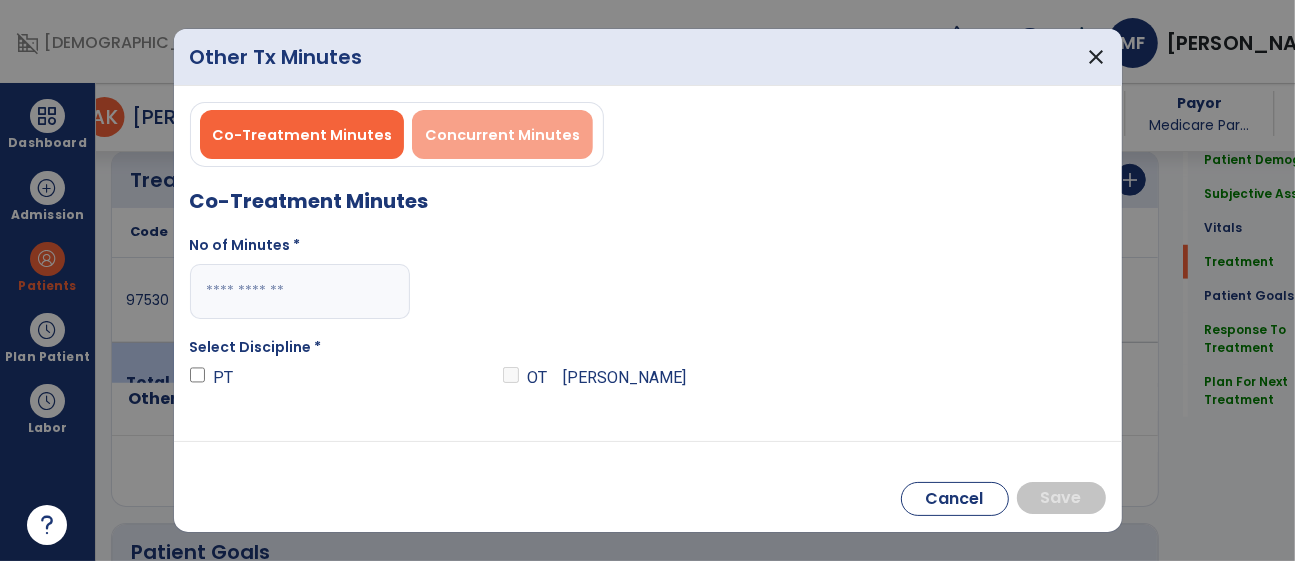 click on "Concurrent Minutes" at bounding box center (502, 134) 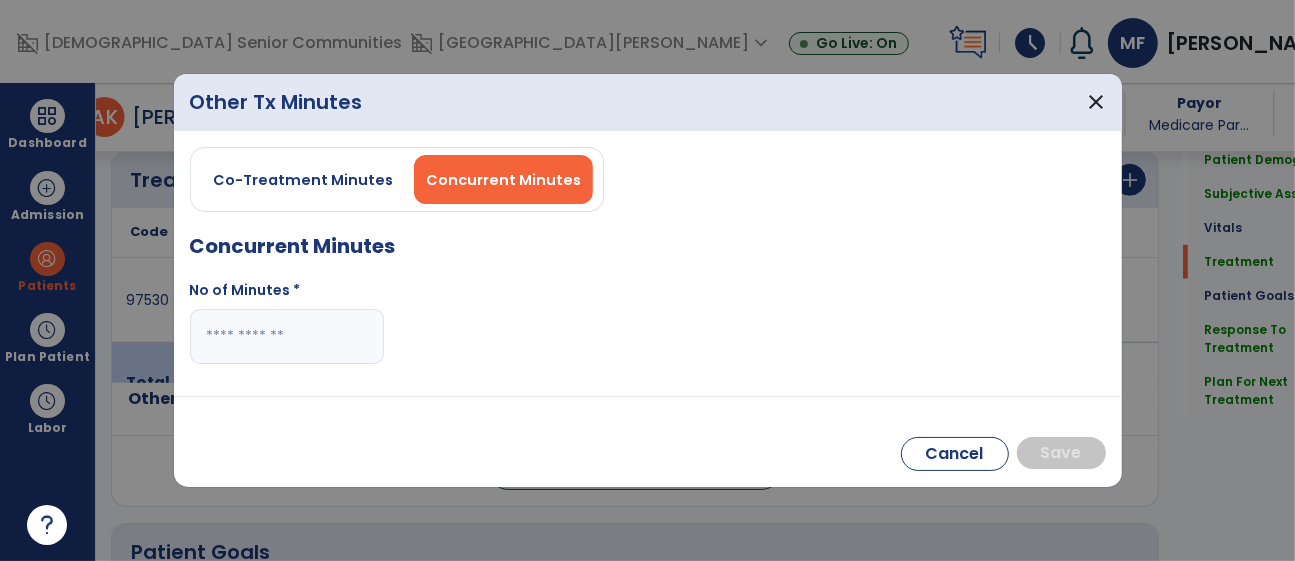 click at bounding box center [287, 336] 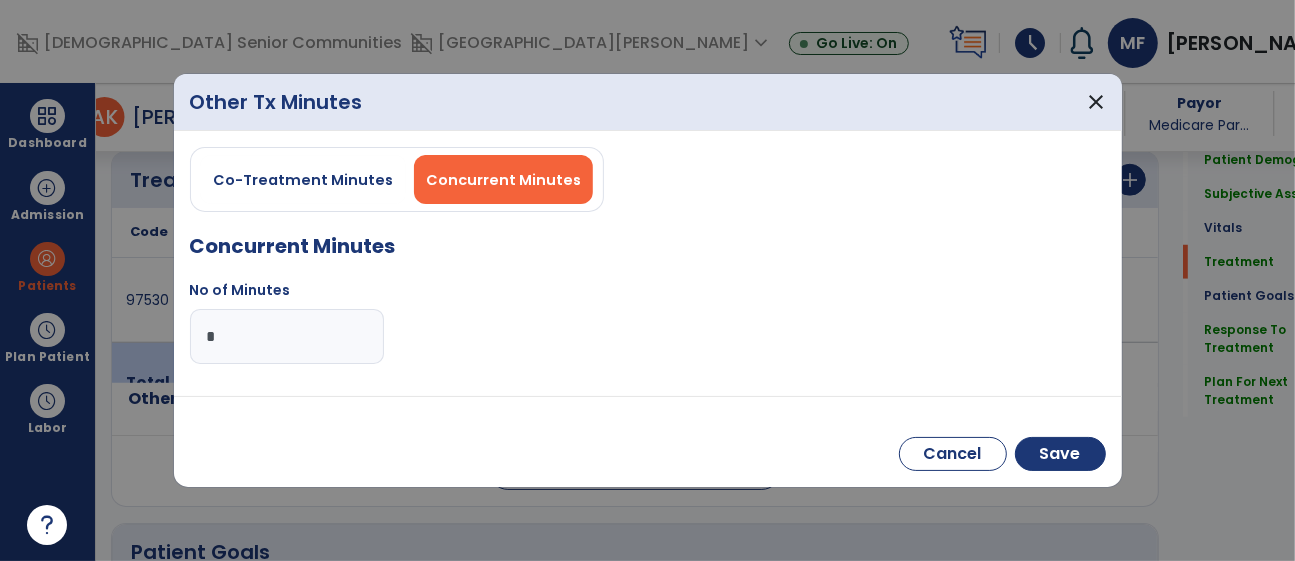 type on "**" 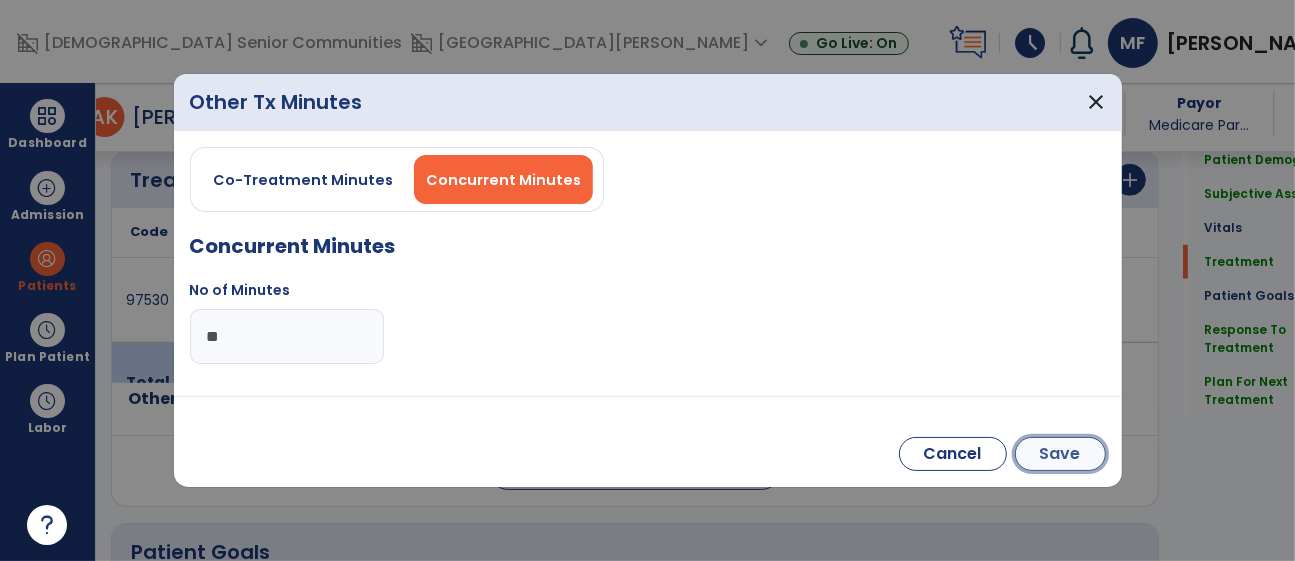 click on "Save" at bounding box center (1060, 454) 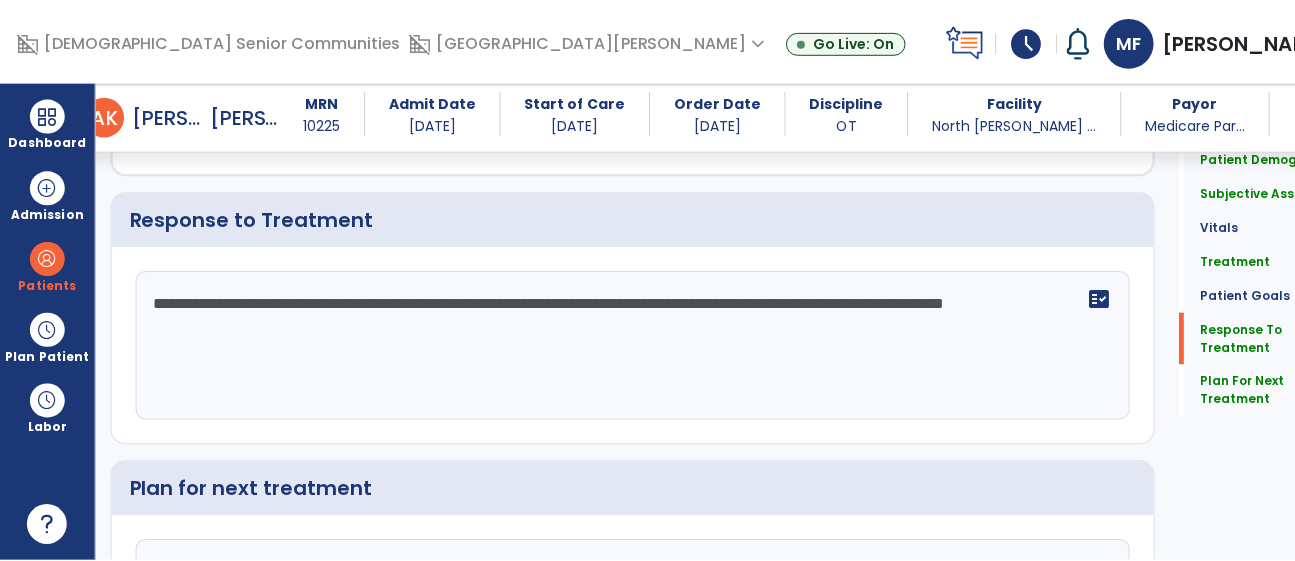 scroll, scrollTop: 3211, scrollLeft: 0, axis: vertical 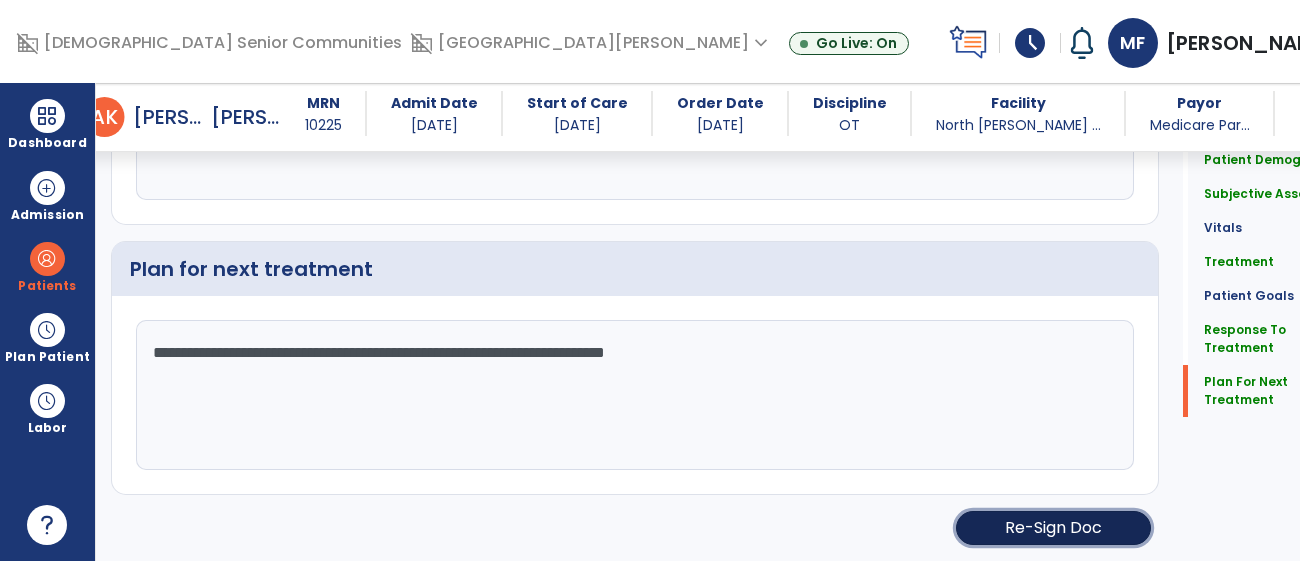 click on "Re-Sign Doc" 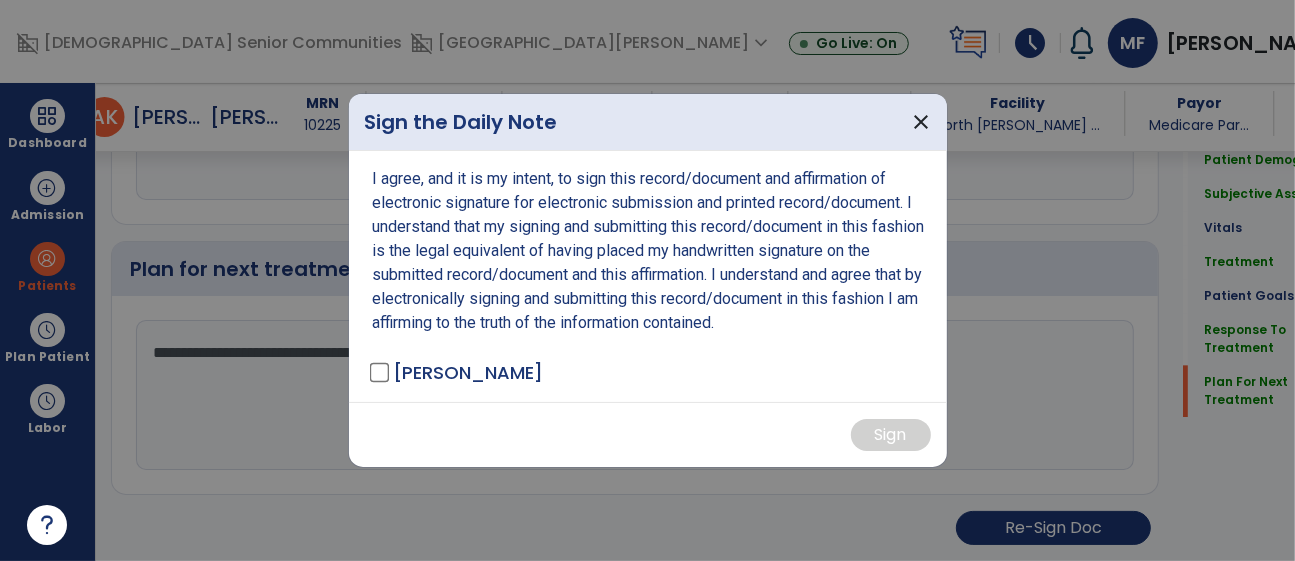 click at bounding box center (647, 280) 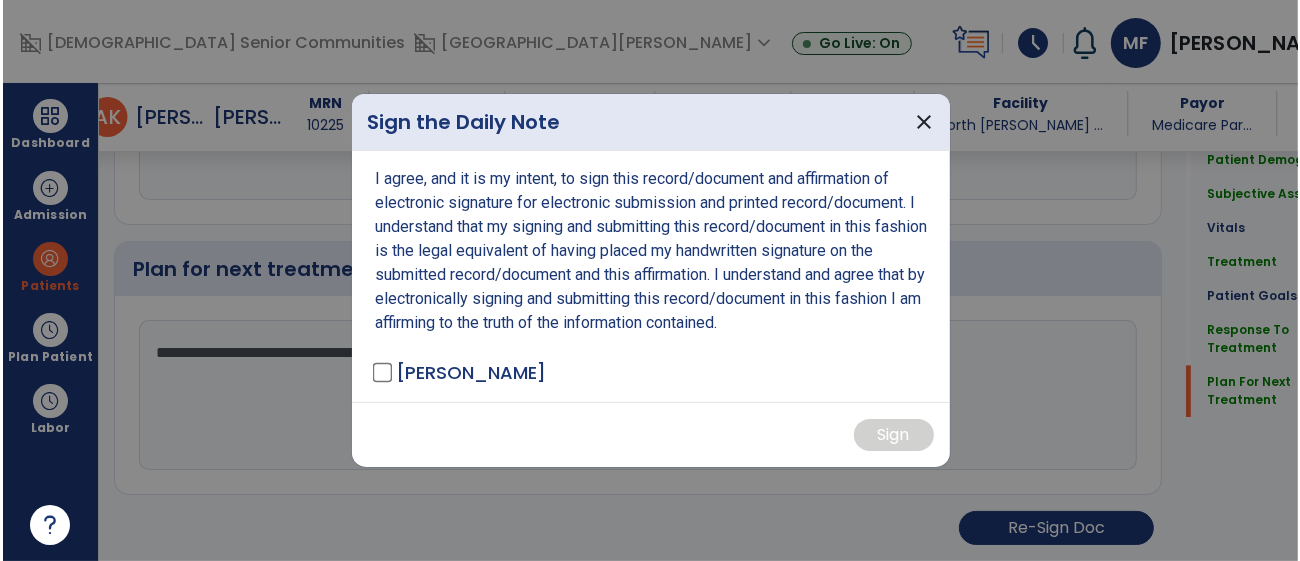 scroll, scrollTop: 3211, scrollLeft: 0, axis: vertical 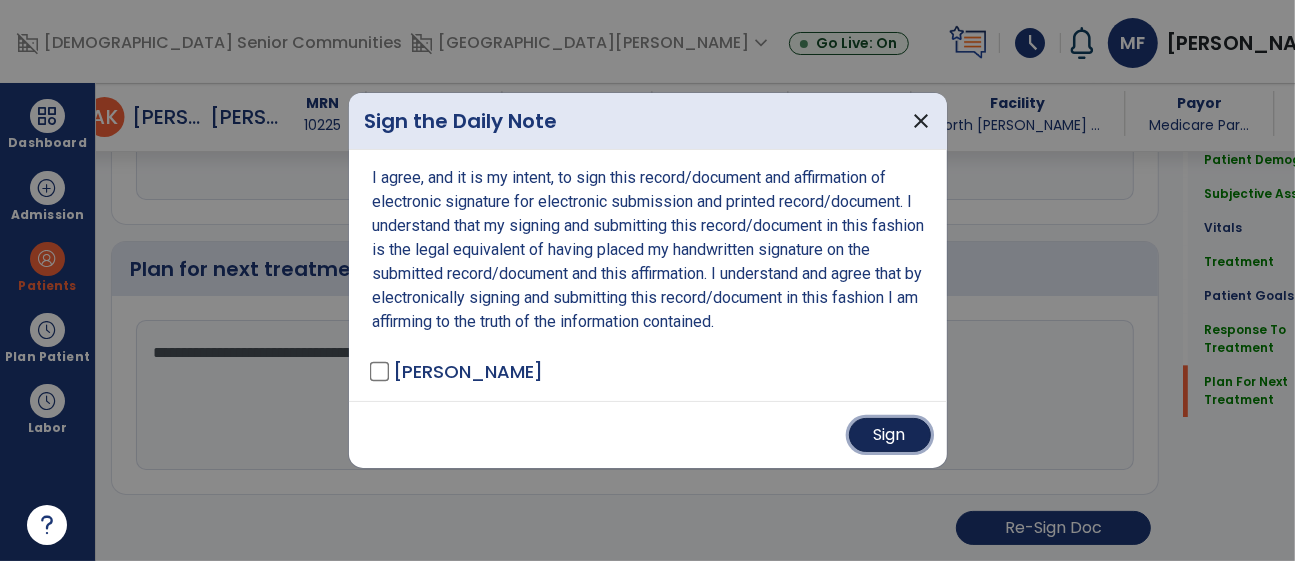 click on "Sign" at bounding box center (890, 435) 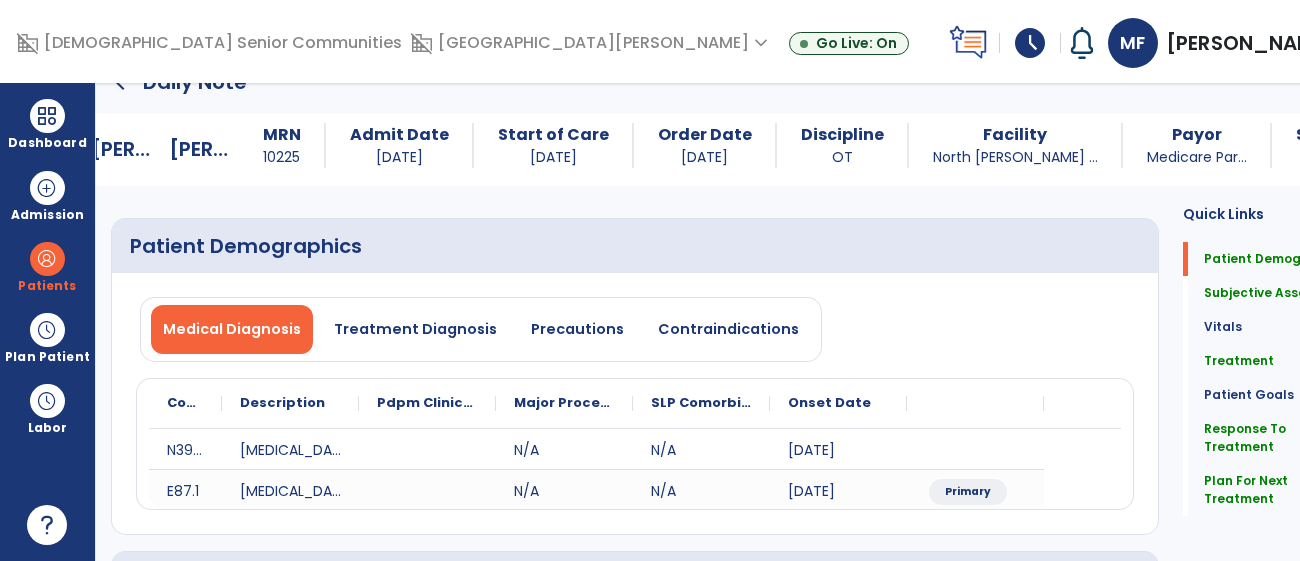 scroll, scrollTop: 0, scrollLeft: 0, axis: both 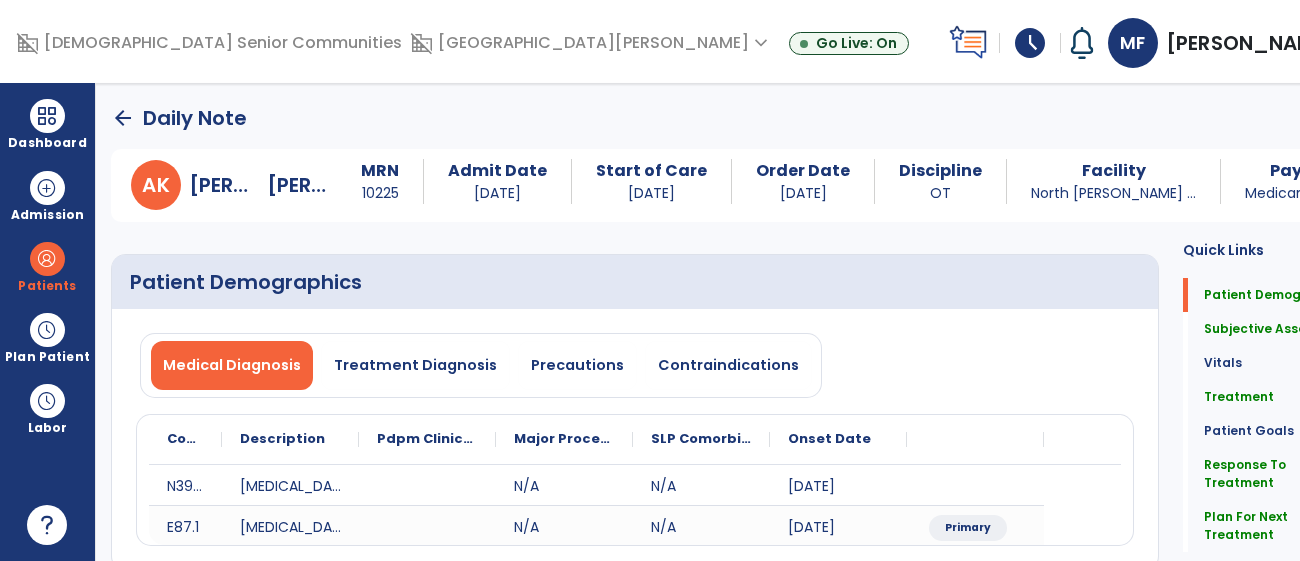 click on "expand_more" at bounding box center [1348, 43] 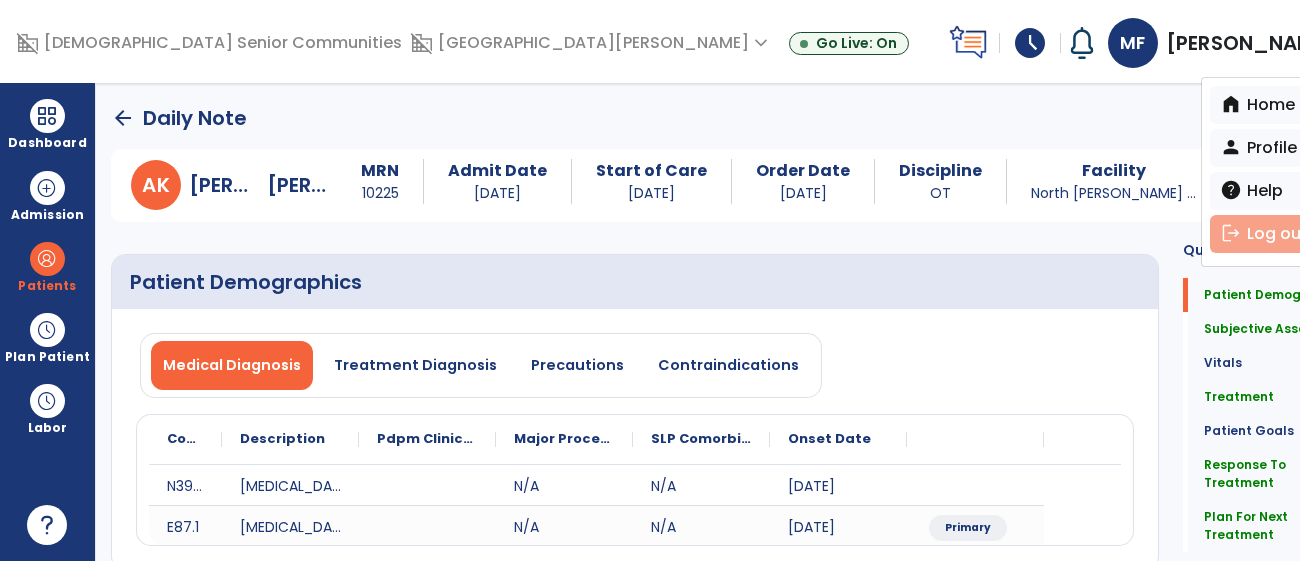 click on "logout   Log out" at bounding box center (1281, 234) 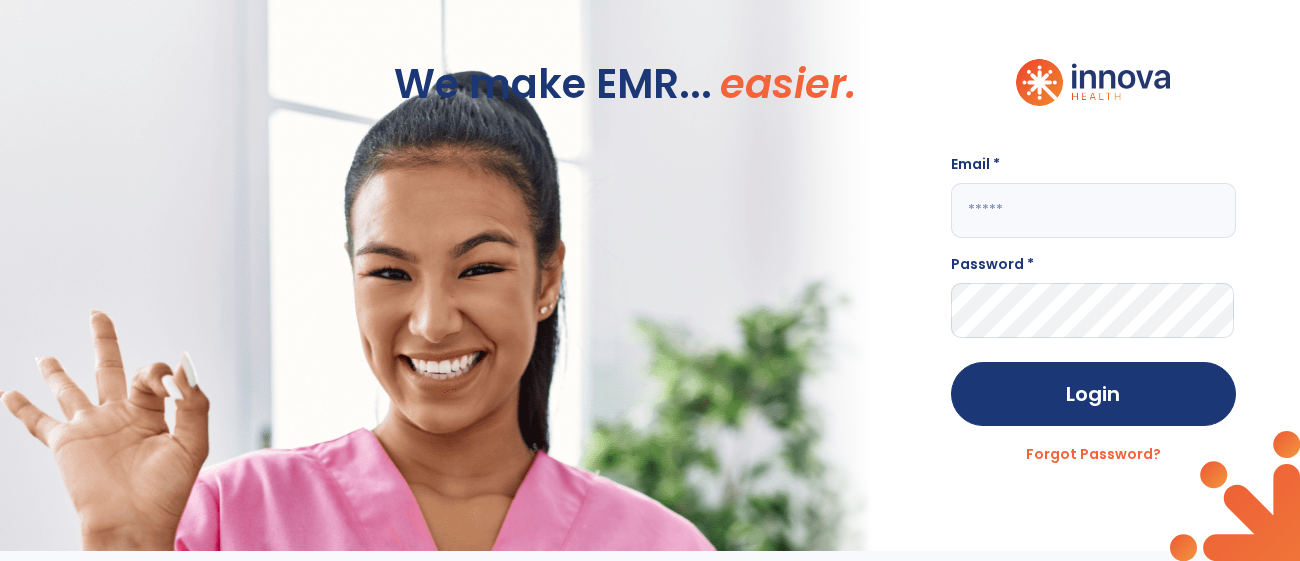 click 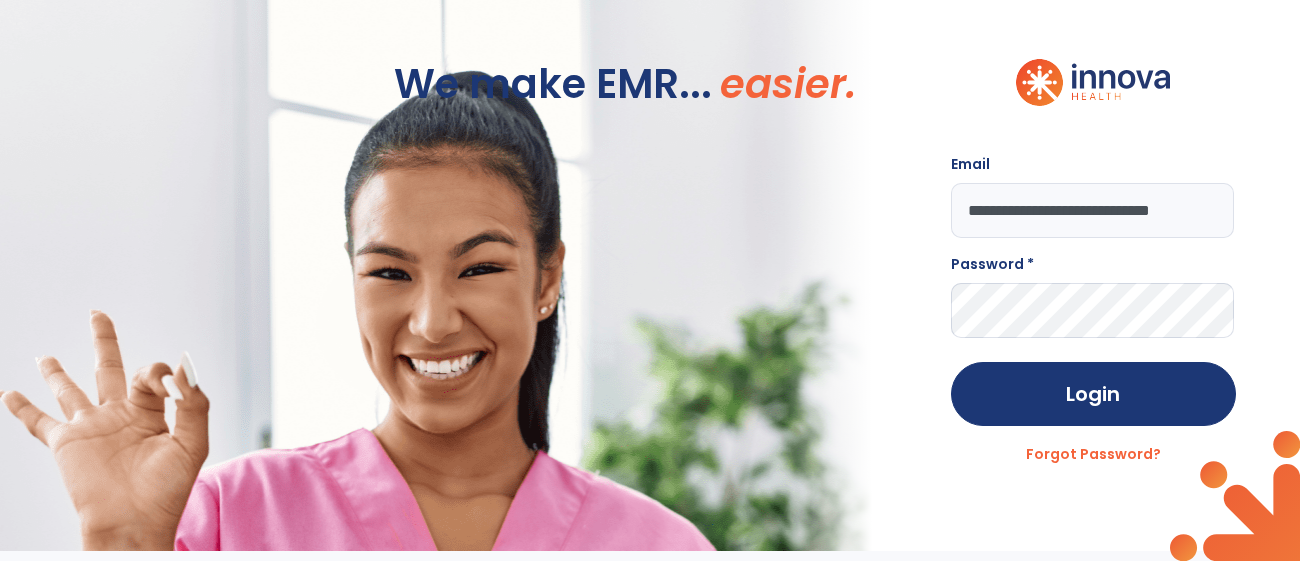 scroll, scrollTop: 0, scrollLeft: 32, axis: horizontal 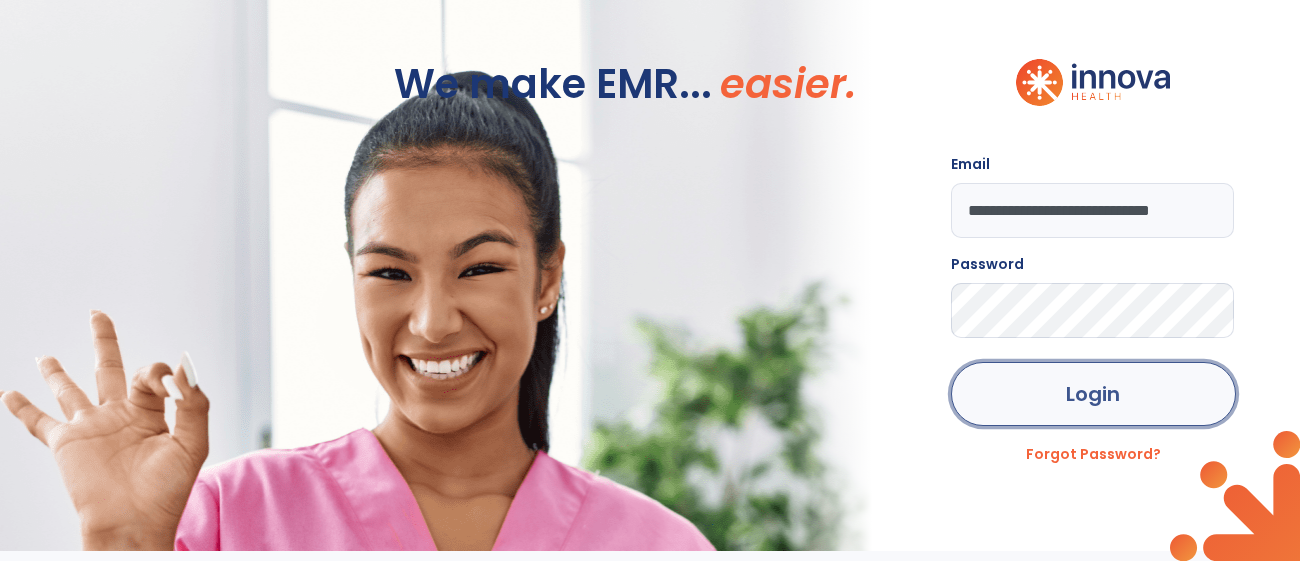 click on "Login" 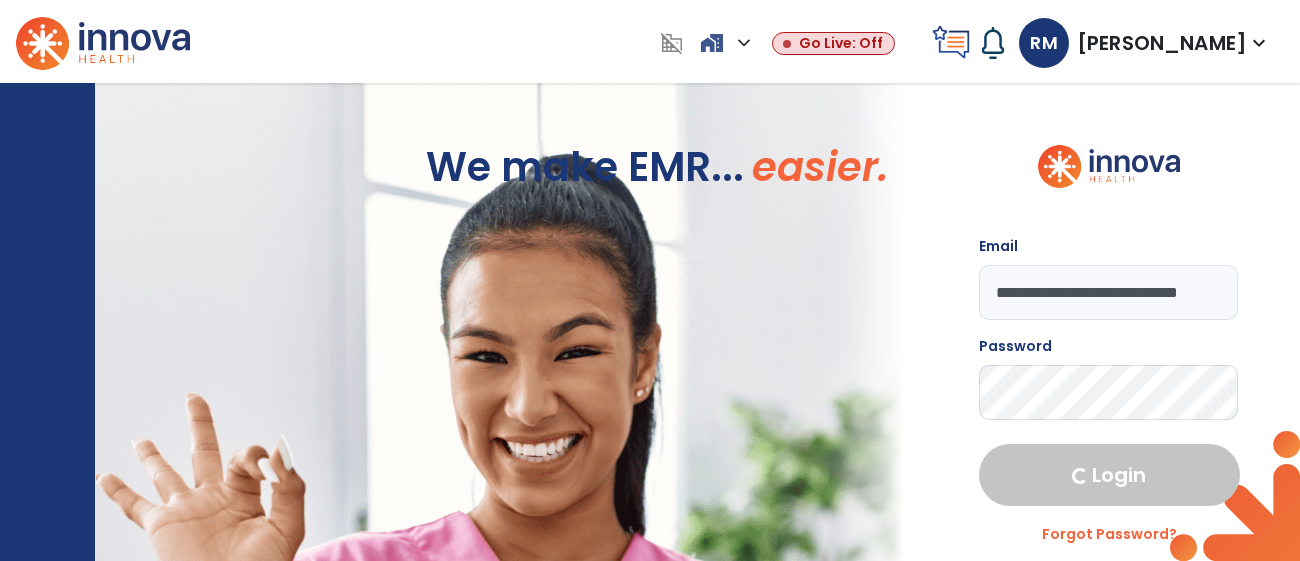 select on "***" 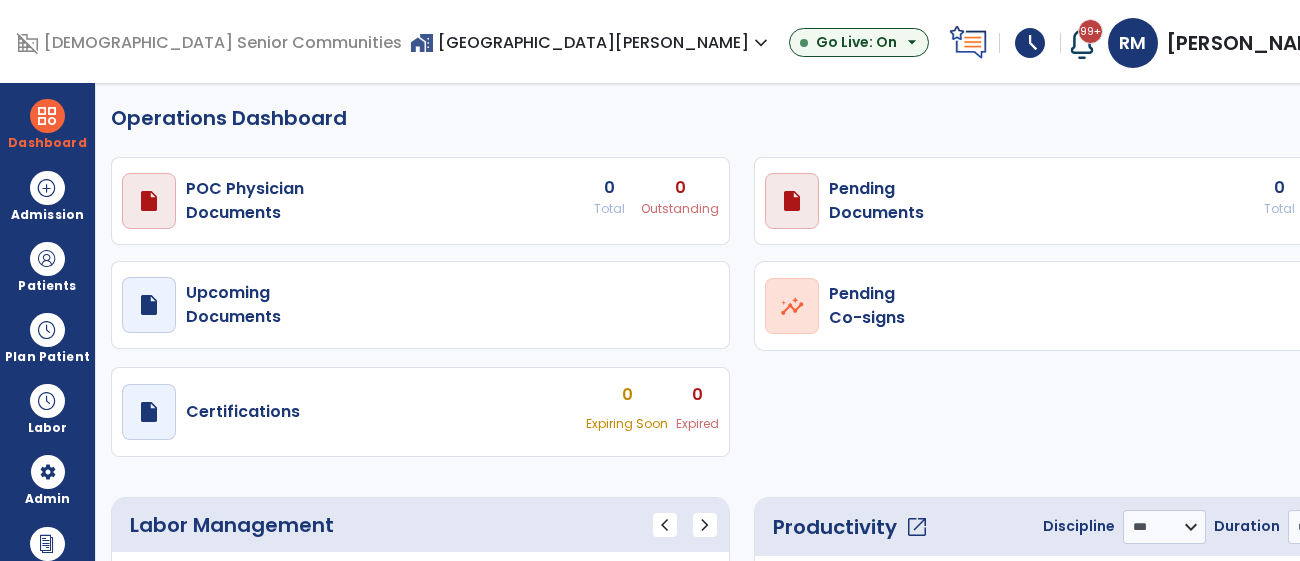 select on "***" 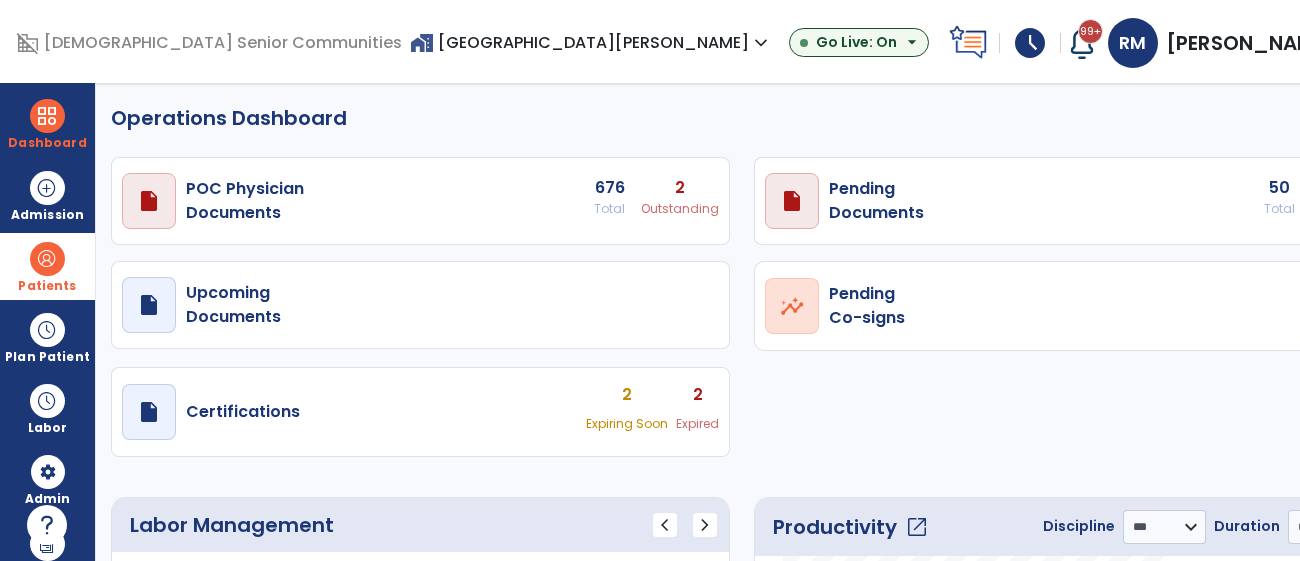 click at bounding box center (47, 259) 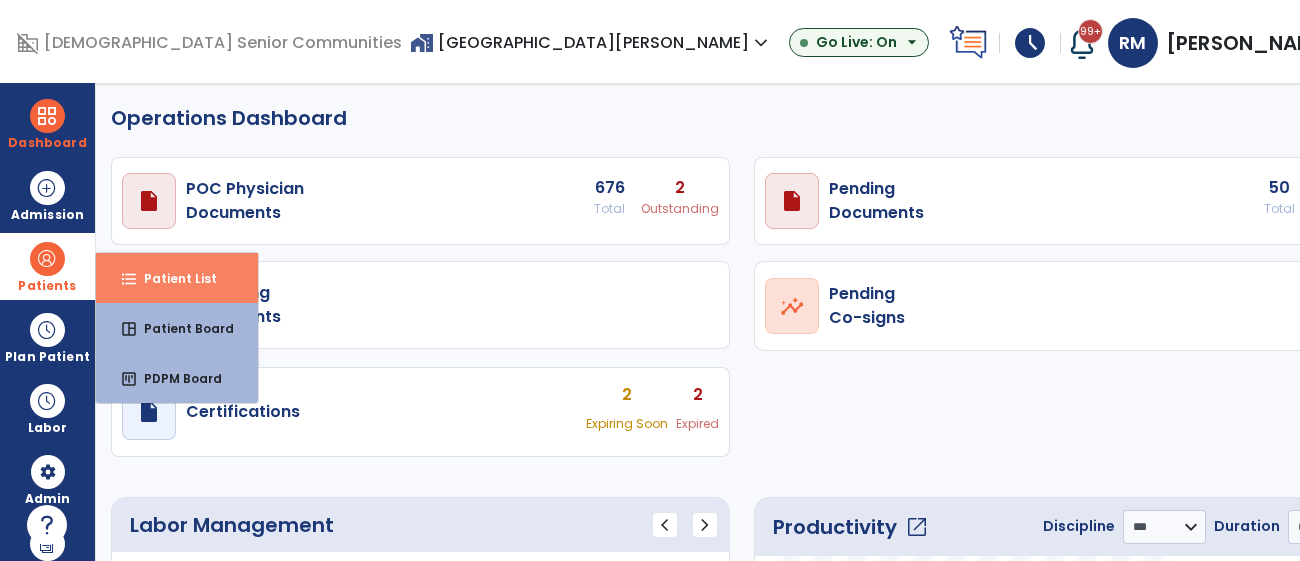 click on "Patient List" at bounding box center (172, 278) 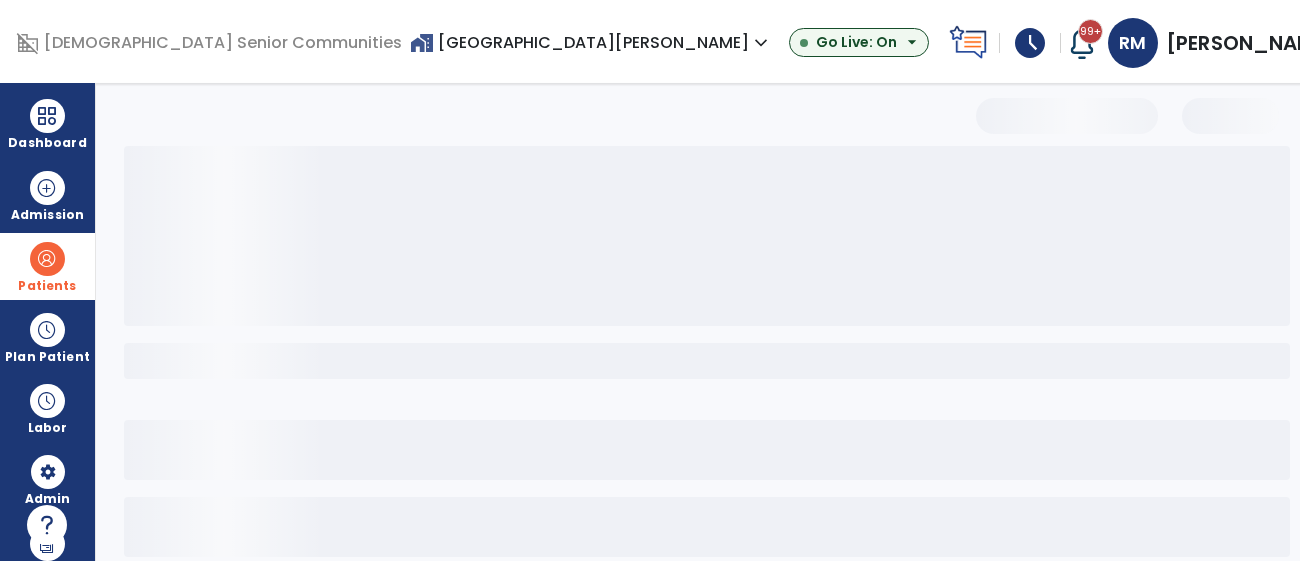 select on "***" 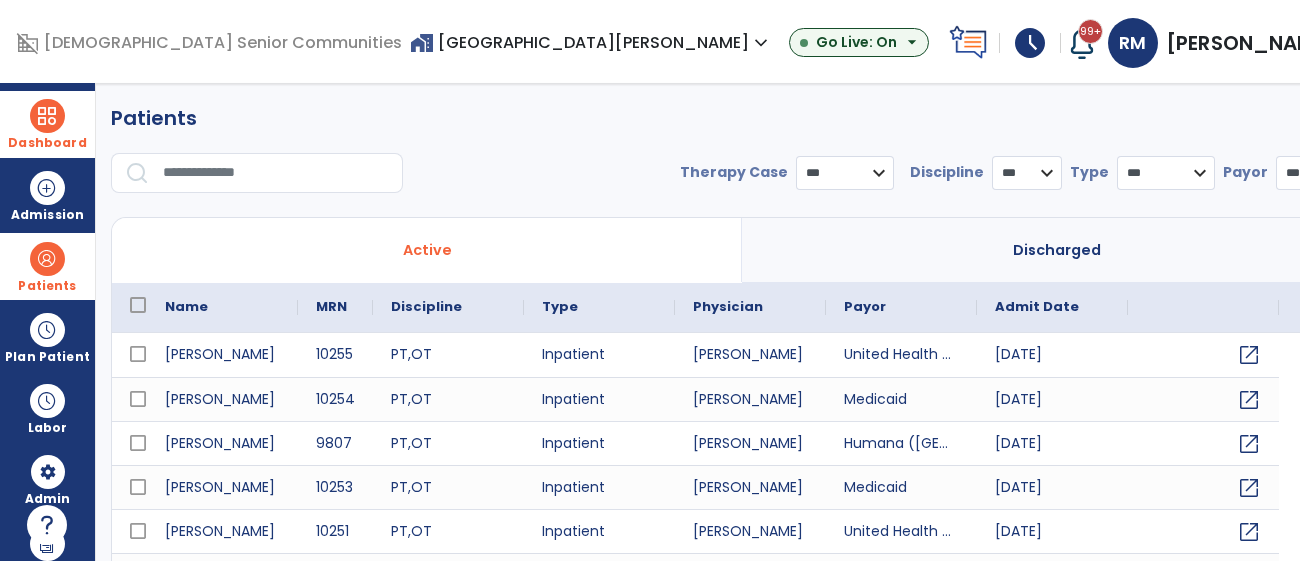 click at bounding box center [47, 116] 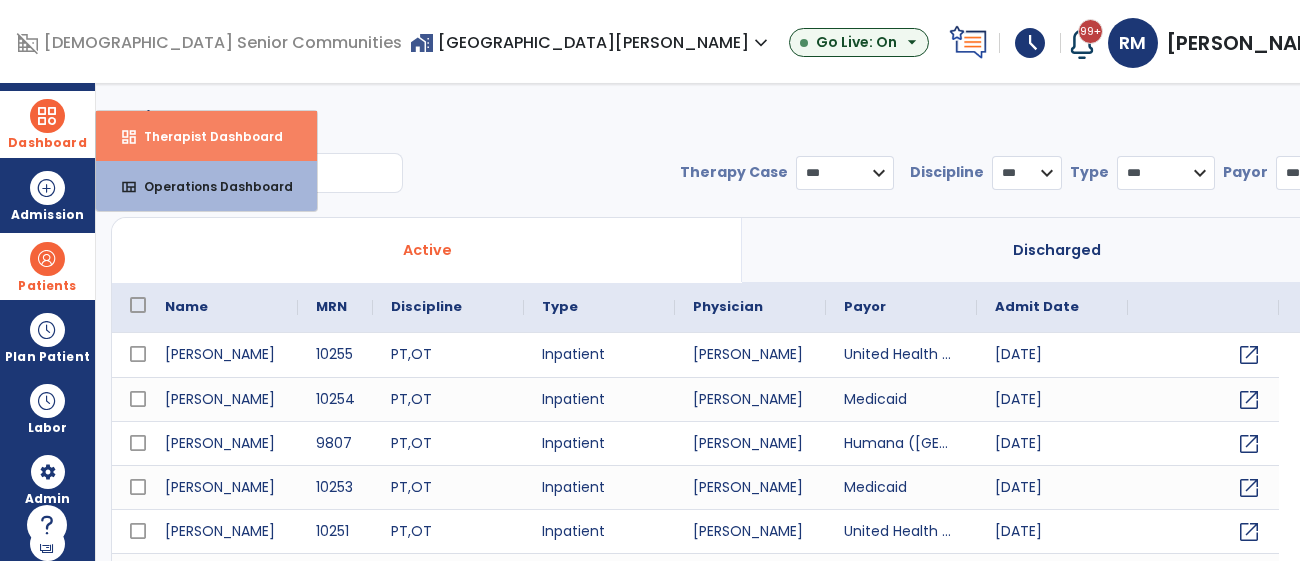 click on "dashboard  Therapist Dashboard" at bounding box center (206, 136) 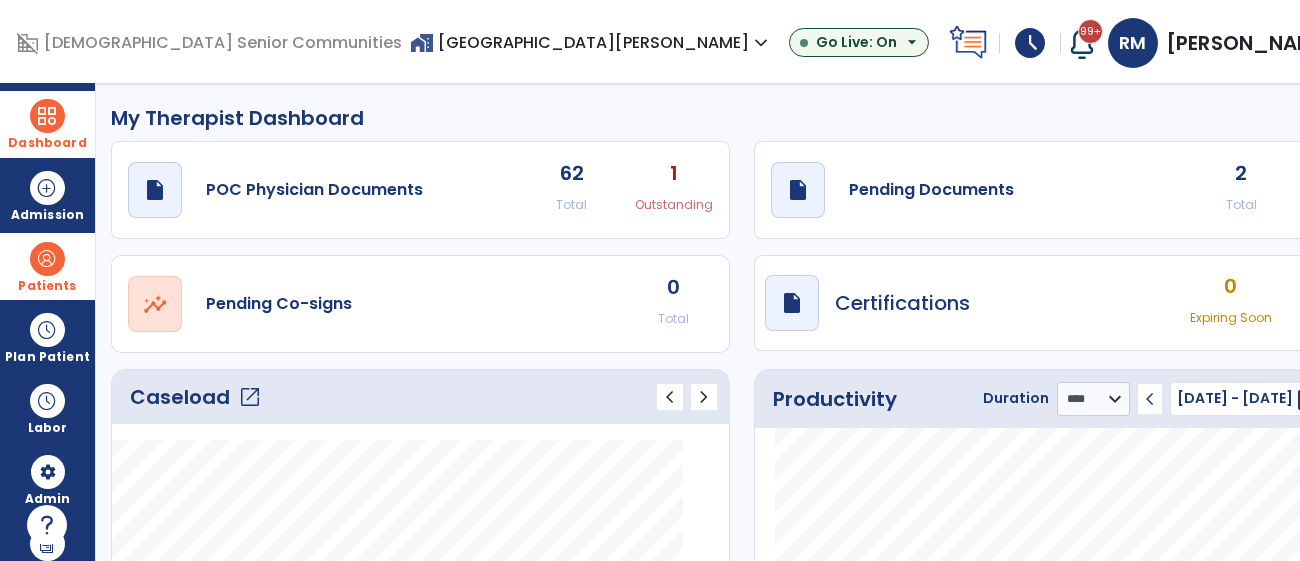 click on "open_in_new" 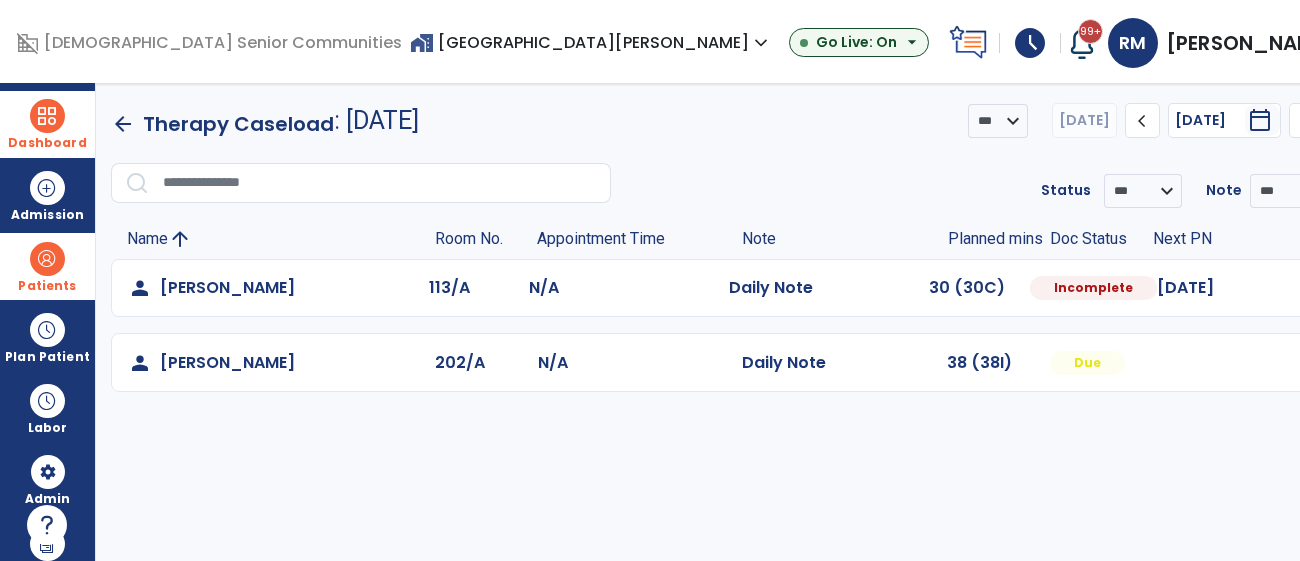 click at bounding box center (1315, 288) 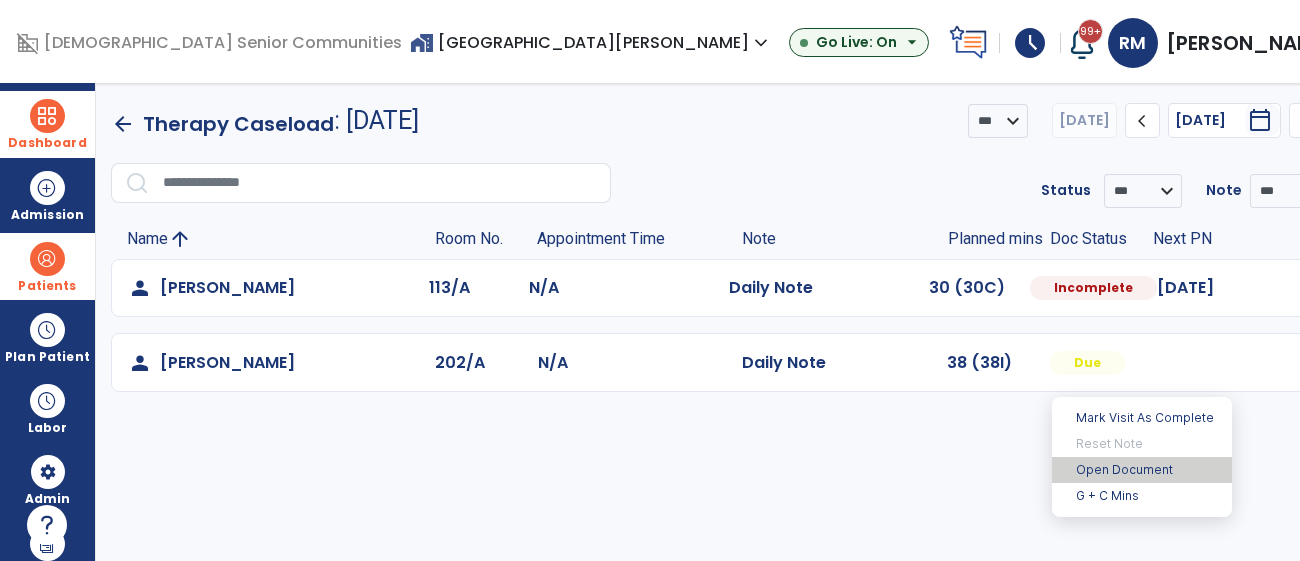 click on "Open Document" at bounding box center [1142, 470] 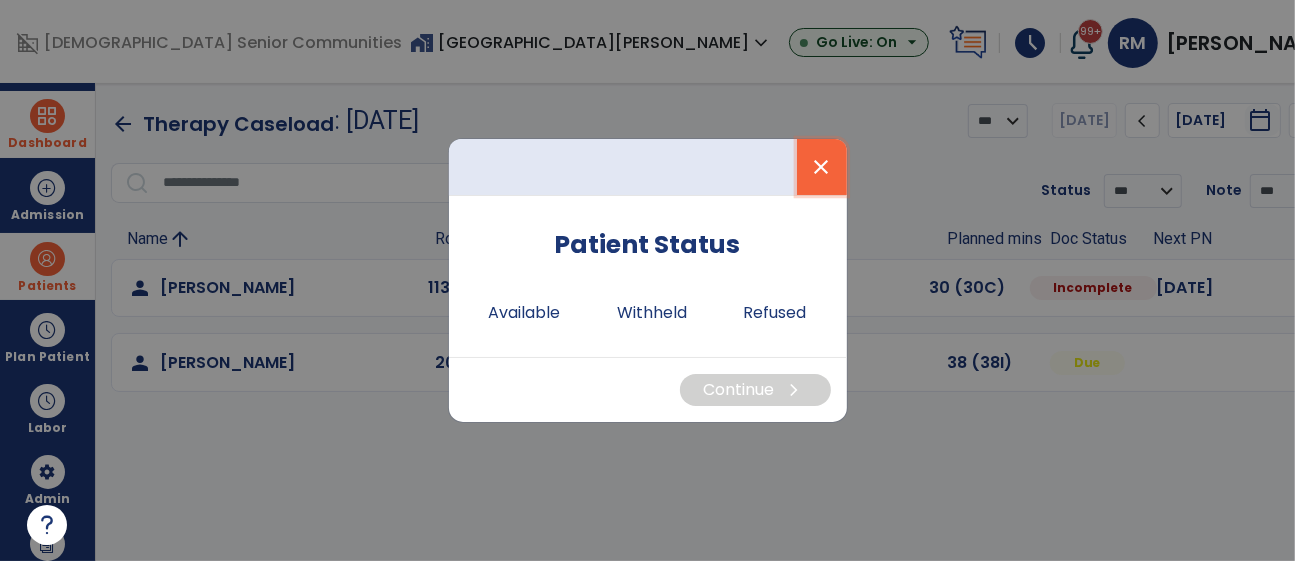 click on "close" at bounding box center (822, 167) 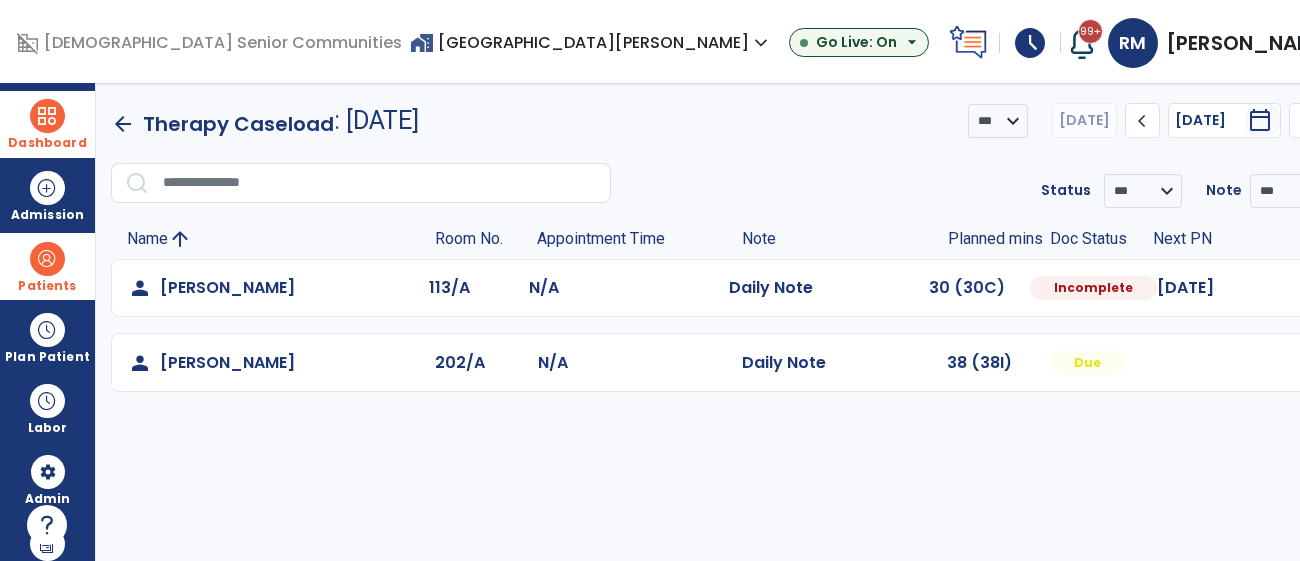 click at bounding box center [1315, 288] 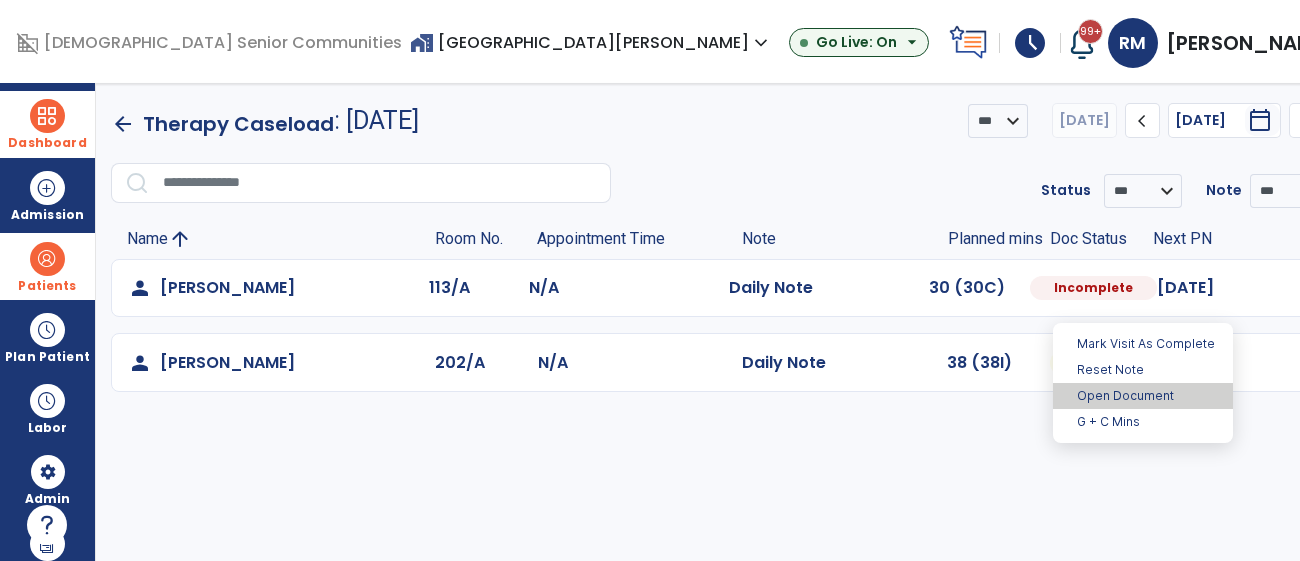 click on "Open Document" at bounding box center (1143, 396) 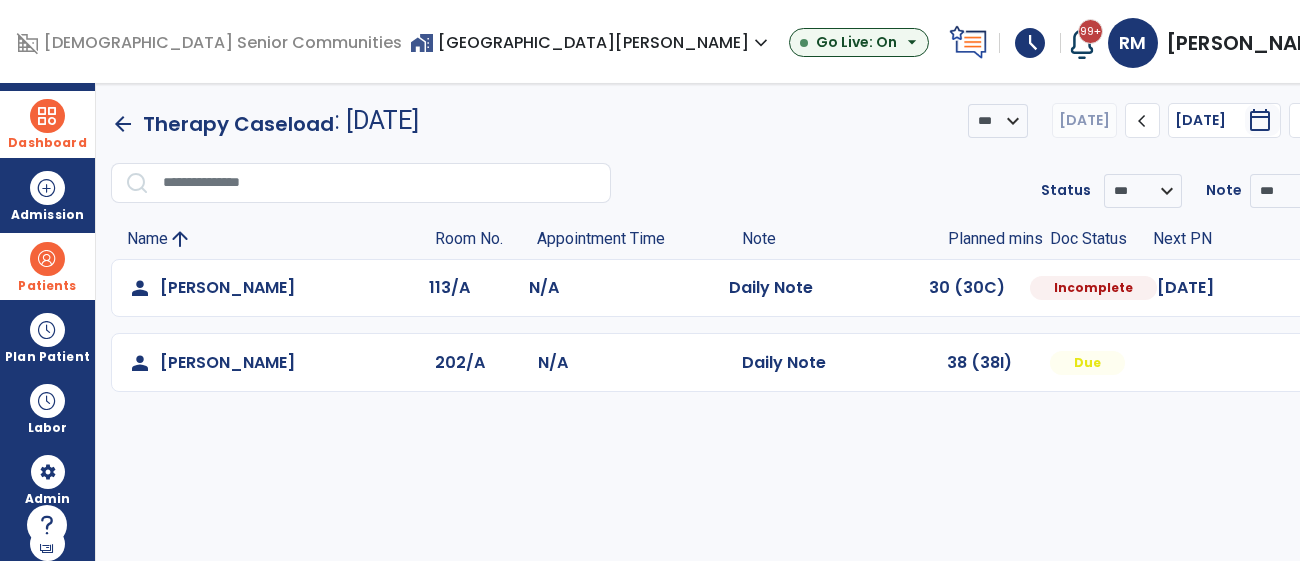select on "*" 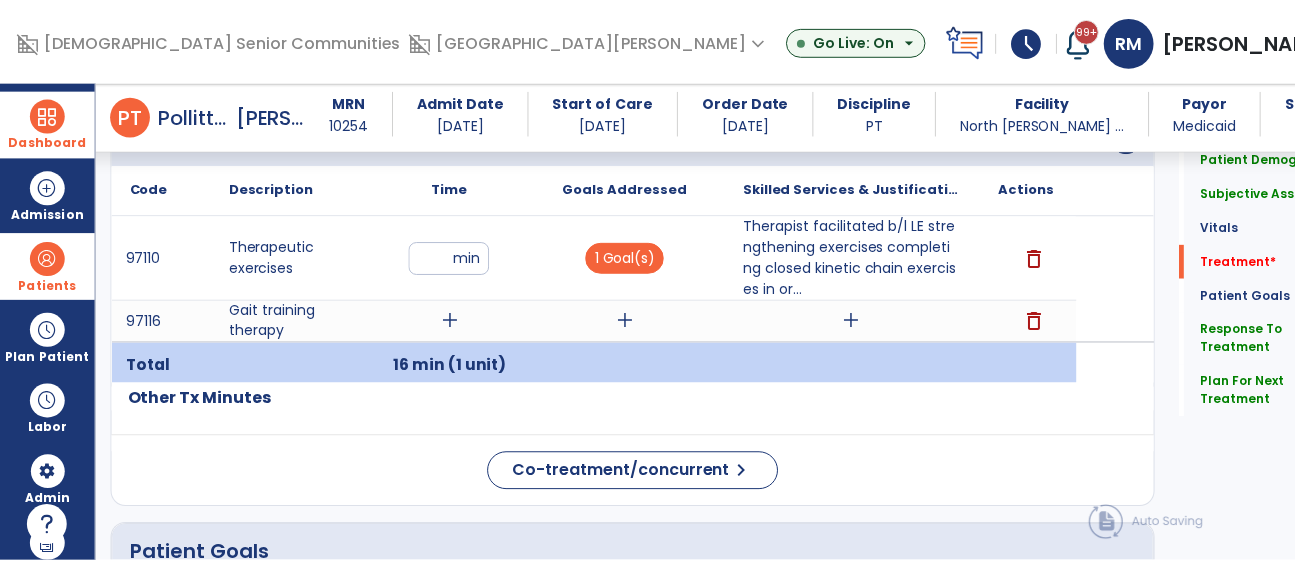 scroll, scrollTop: 1178, scrollLeft: 0, axis: vertical 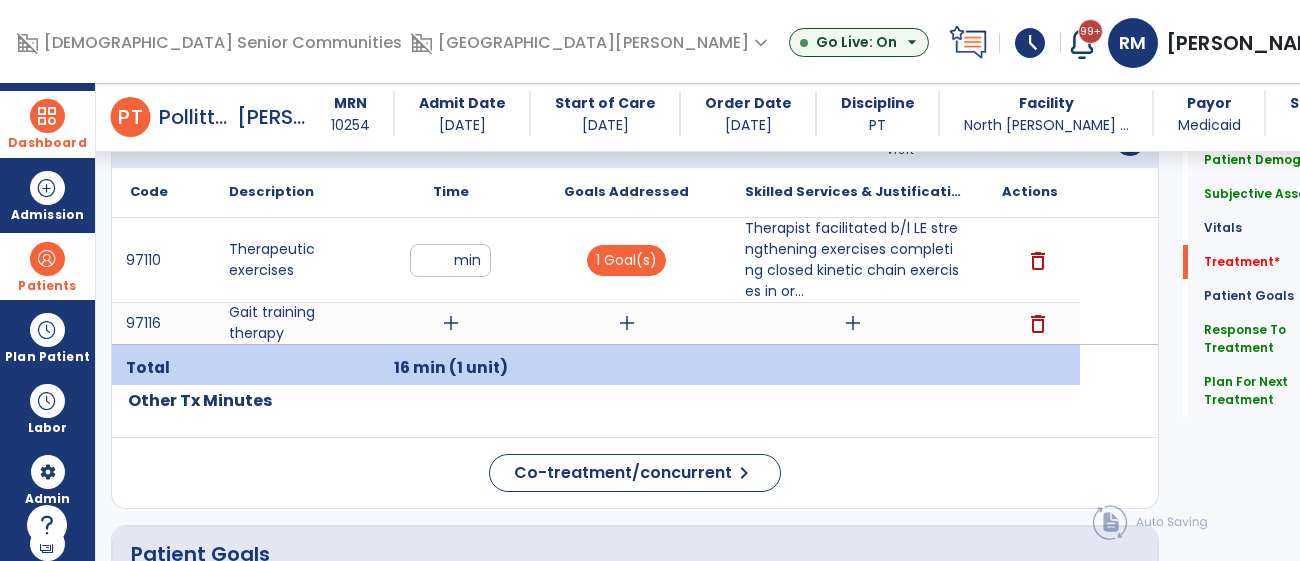 click on "add" at bounding box center [451, 323] 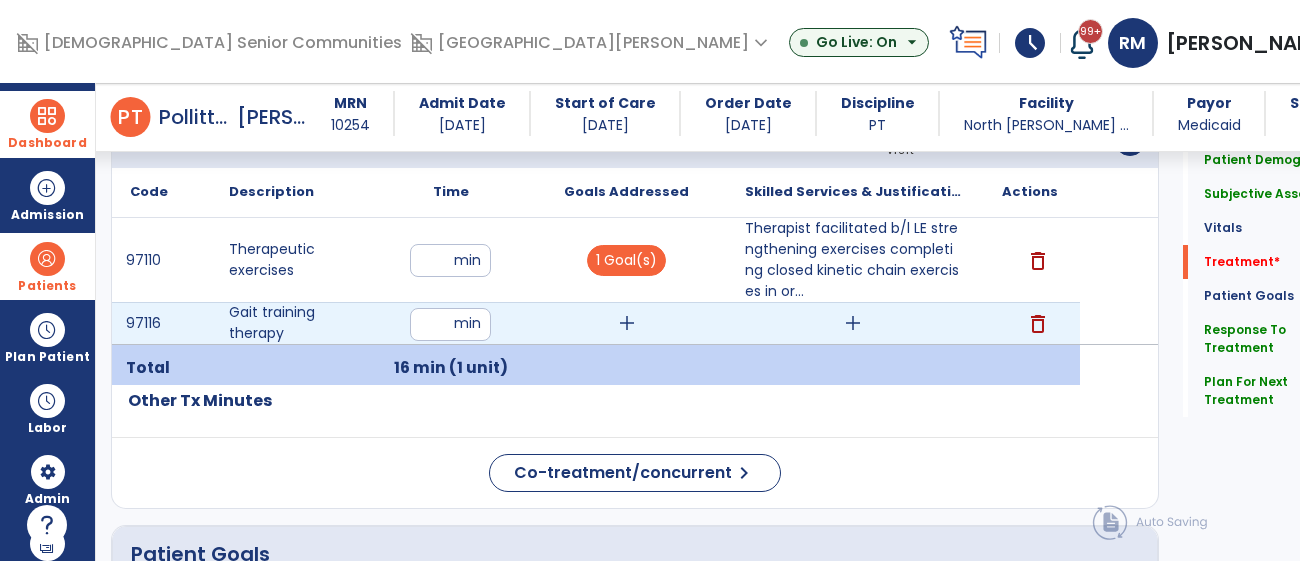type on "**" 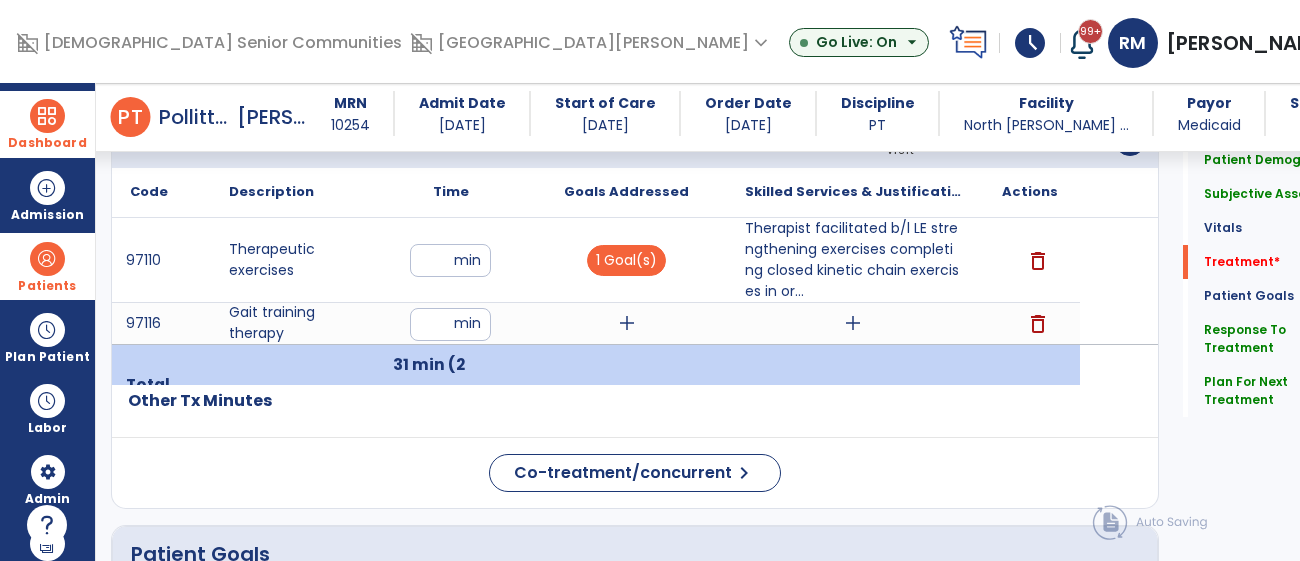 click on "add" at bounding box center [627, 323] 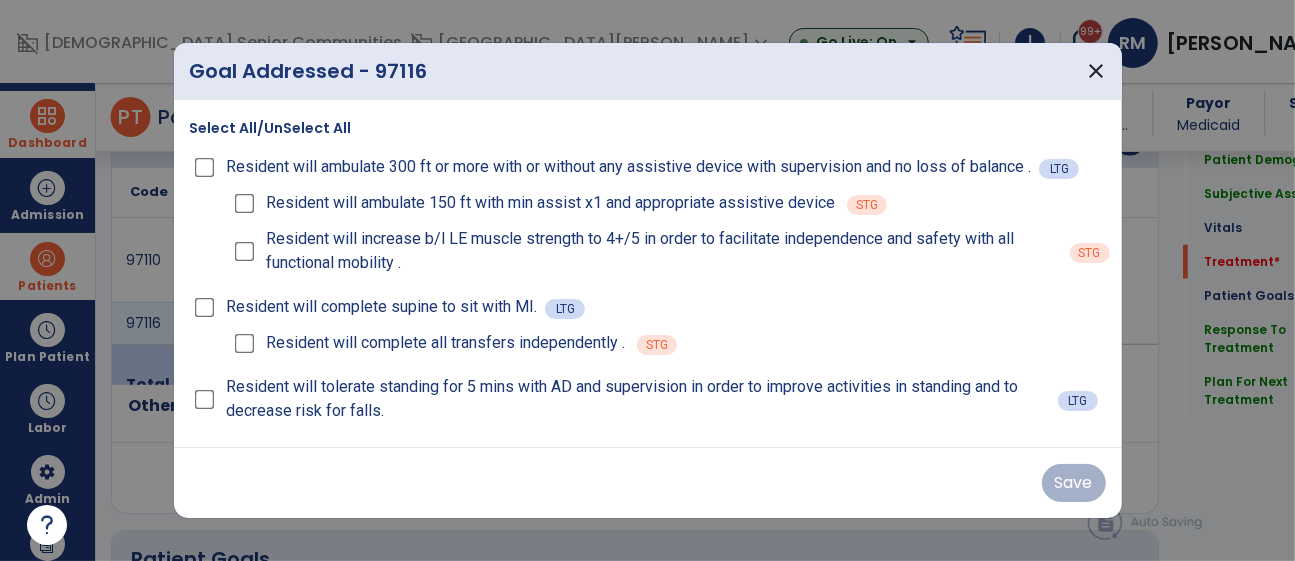scroll, scrollTop: 1178, scrollLeft: 0, axis: vertical 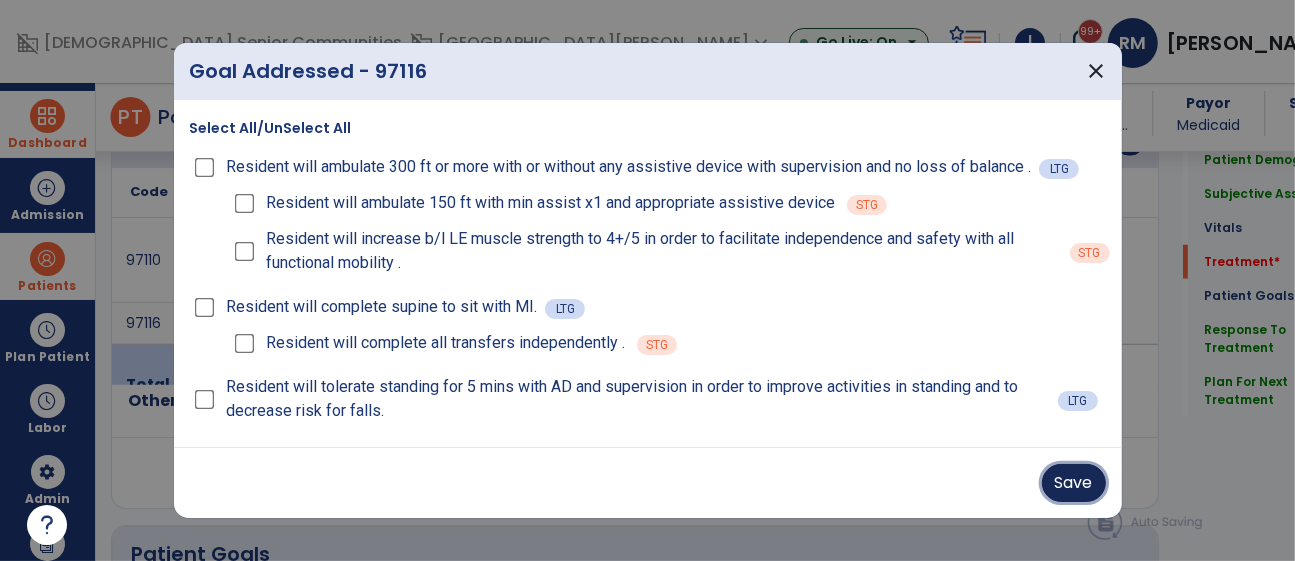 click on "Save" at bounding box center [1074, 483] 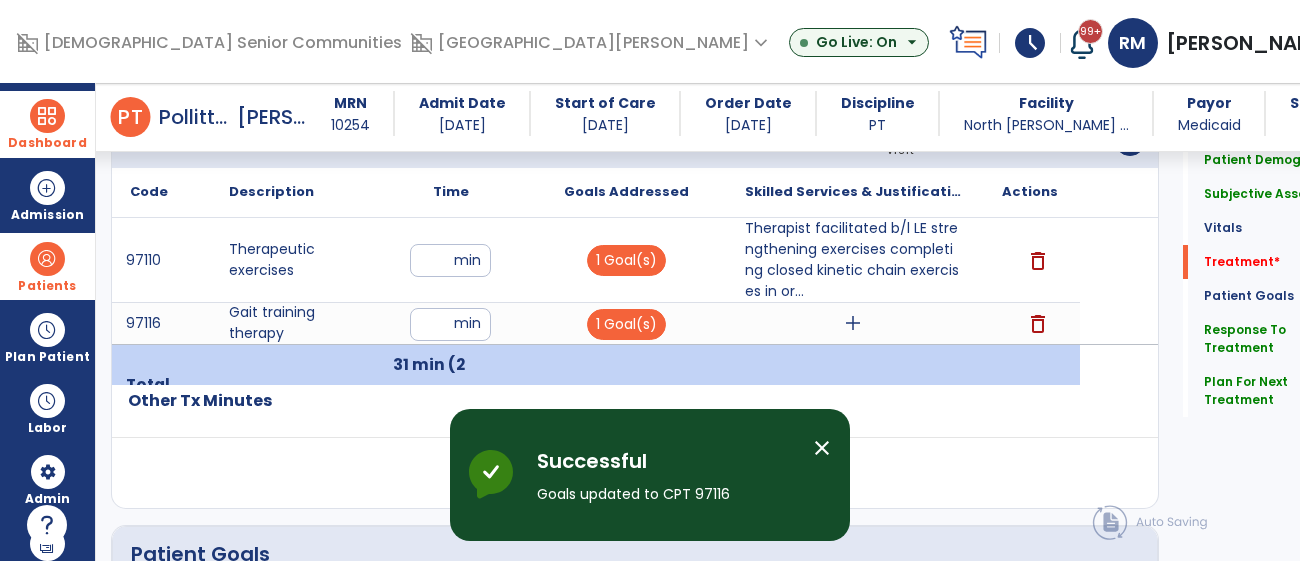 click on "close" at bounding box center [822, 448] 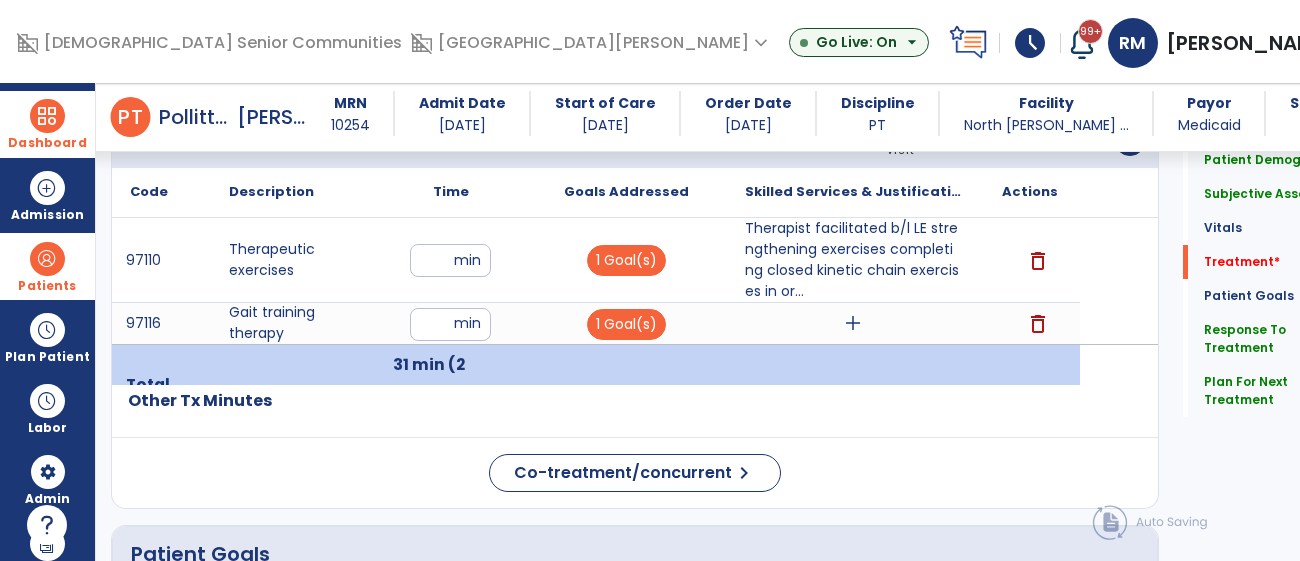 click on "add" at bounding box center (853, 323) 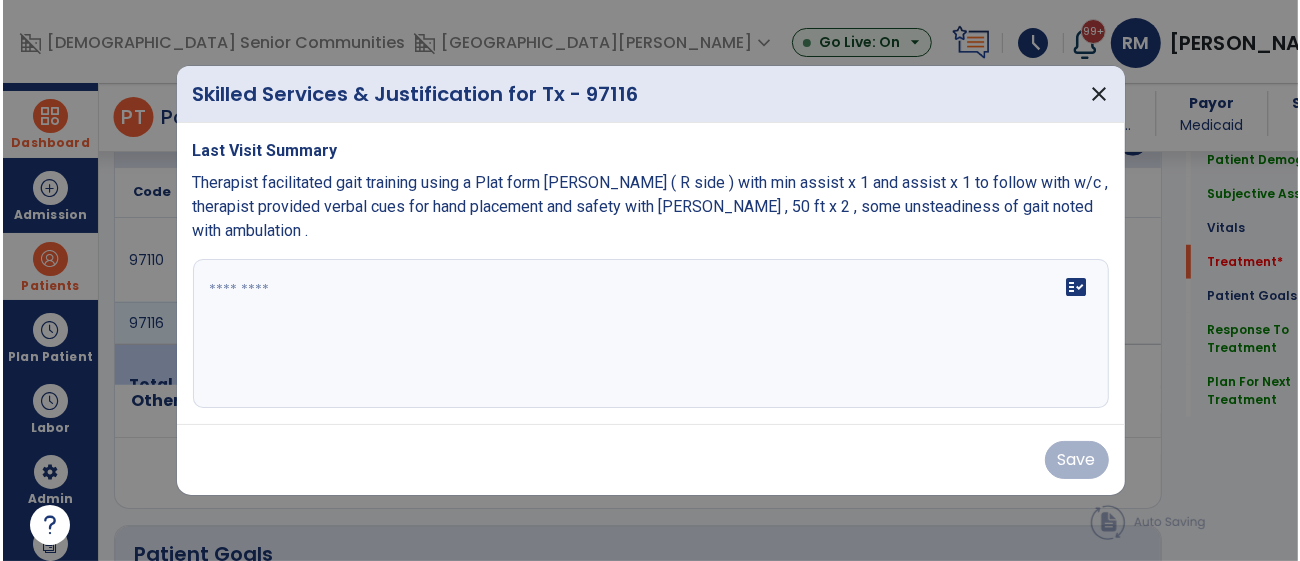 scroll, scrollTop: 1178, scrollLeft: 0, axis: vertical 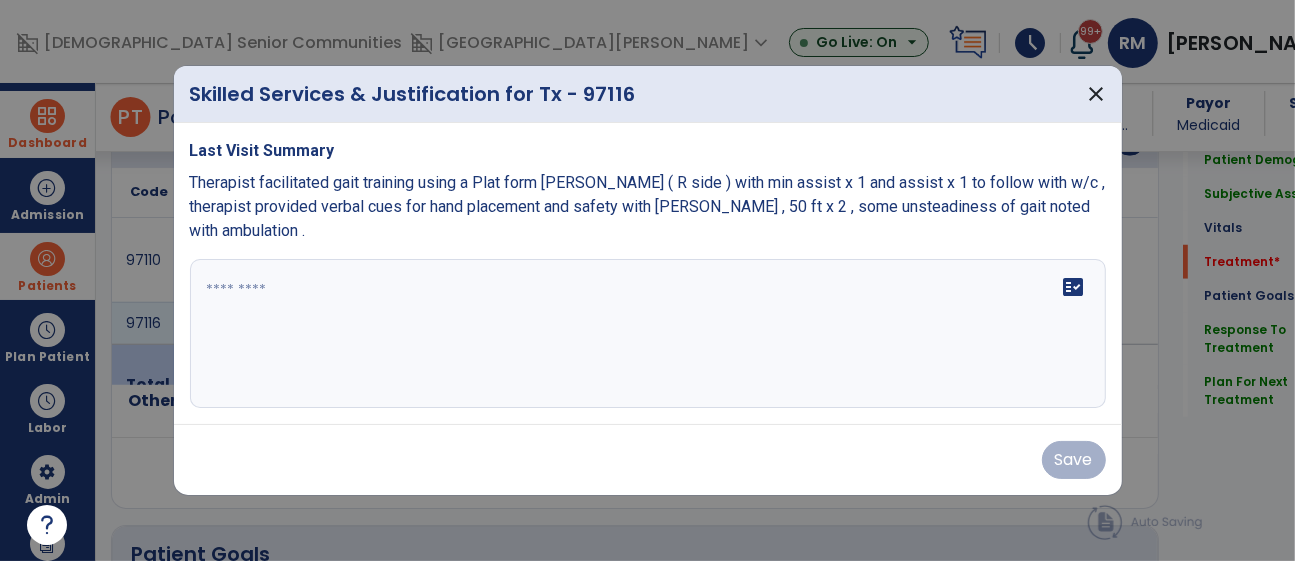 click at bounding box center (648, 334) 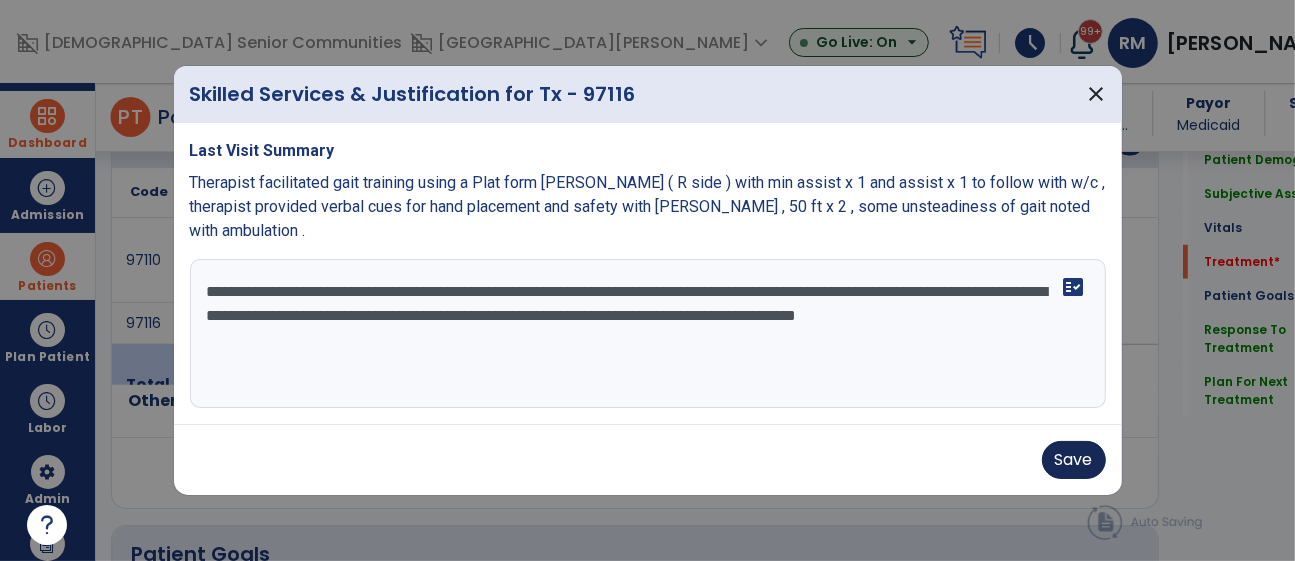 type on "**********" 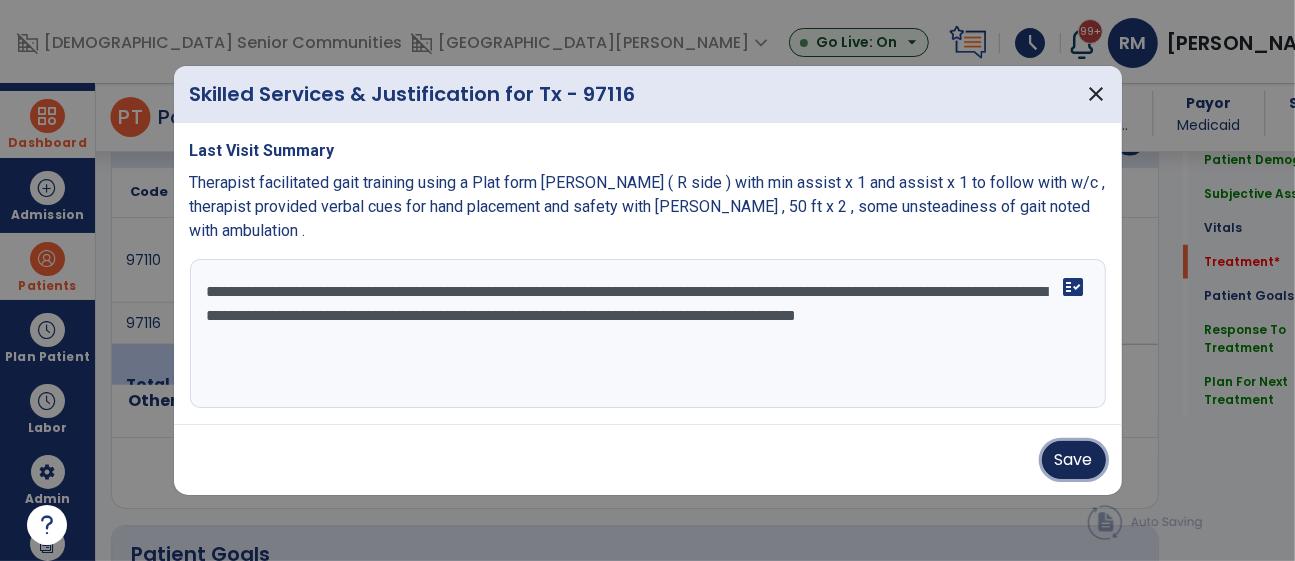 click on "Save" at bounding box center (1074, 460) 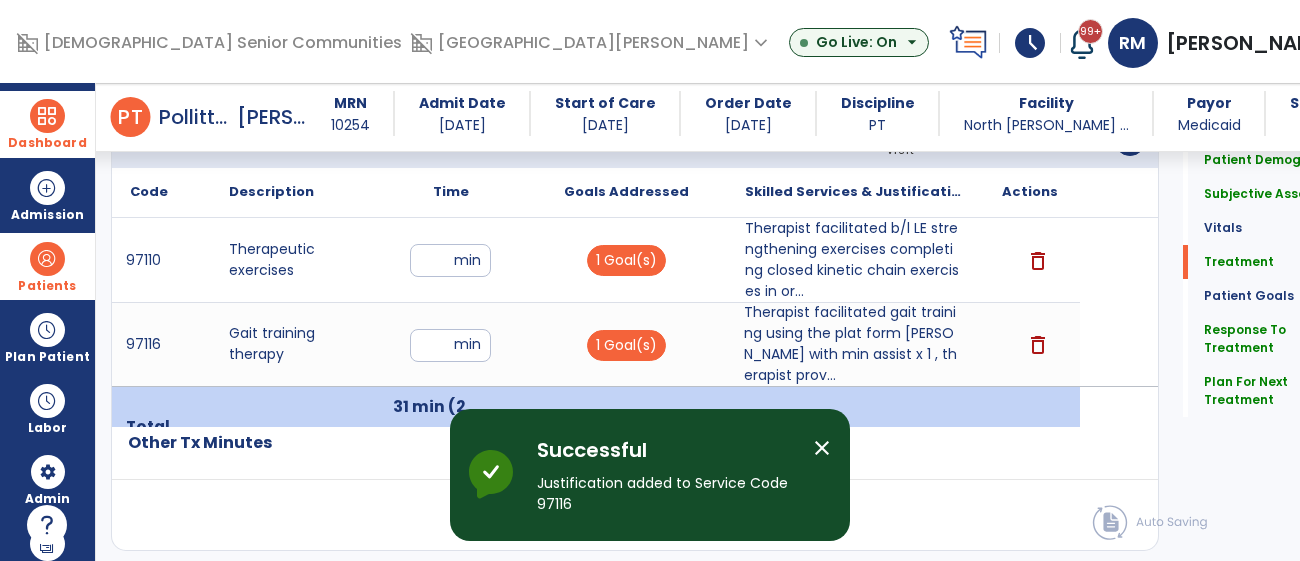 click on "close" at bounding box center [822, 448] 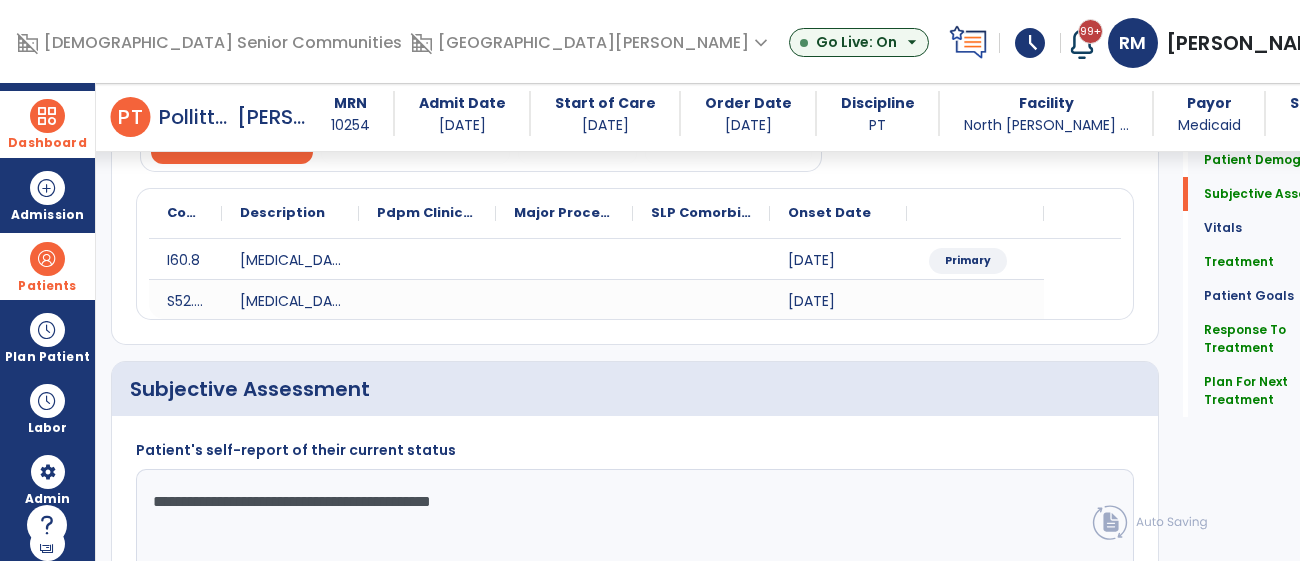 scroll, scrollTop: 0, scrollLeft: 0, axis: both 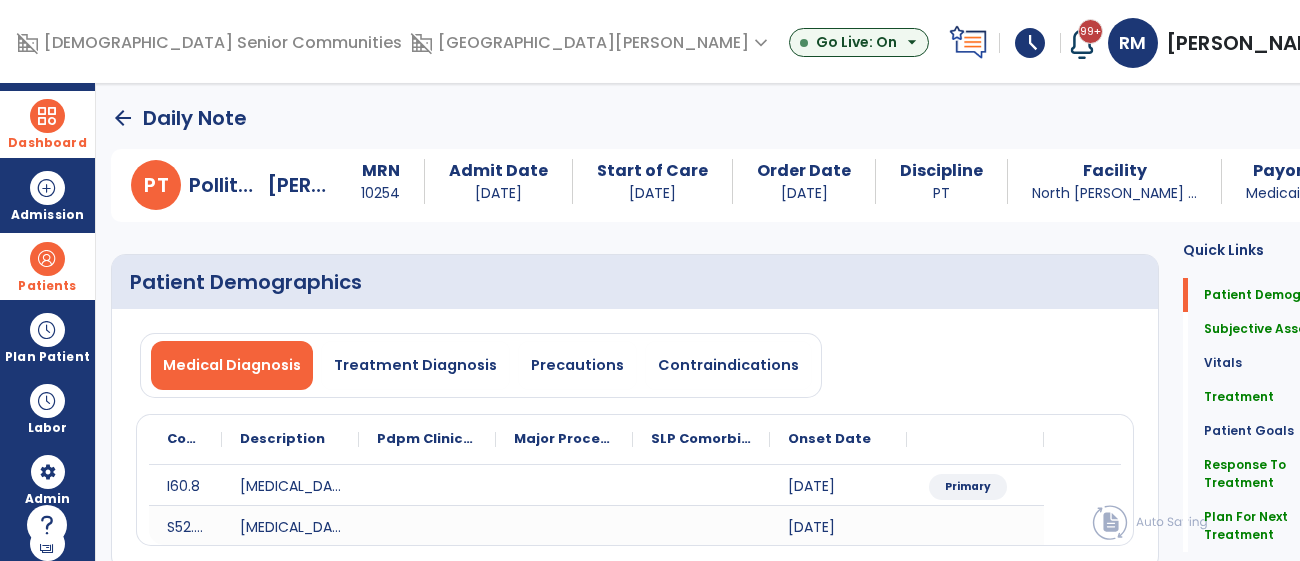 click on "arrow_back" 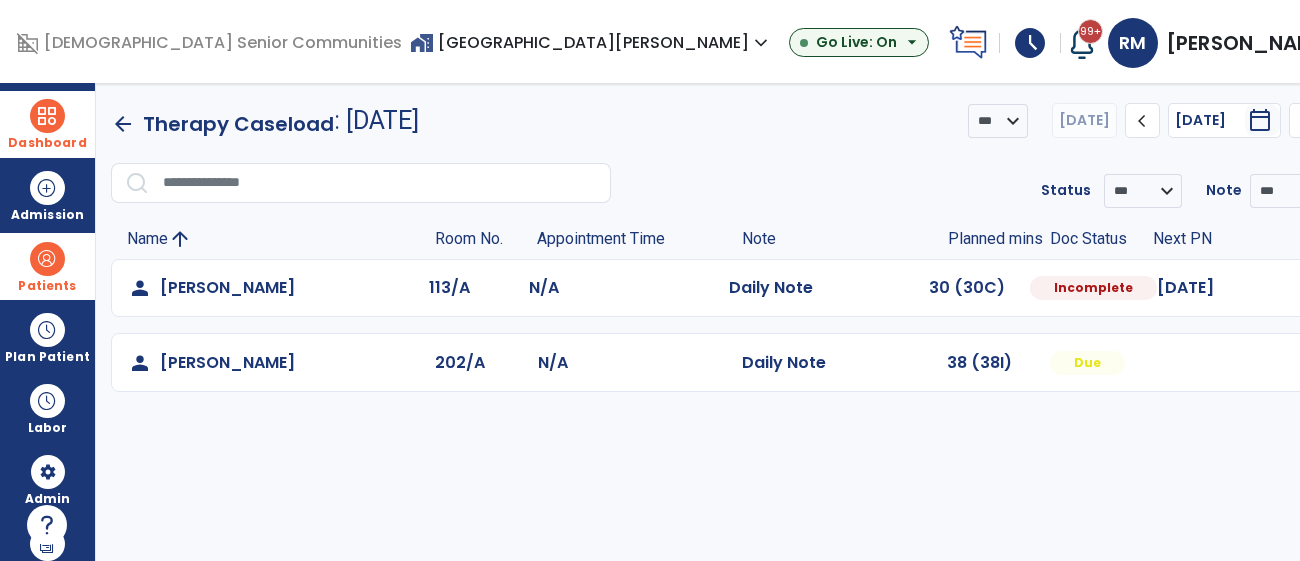 click at bounding box center (1315, 288) 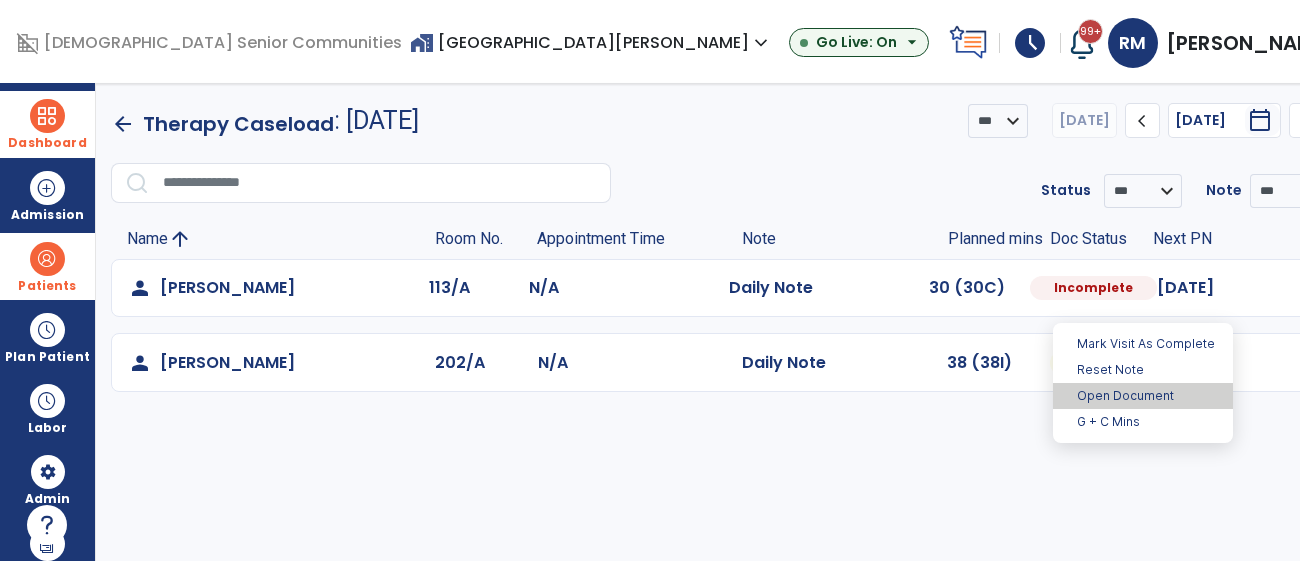 click on "Open Document" at bounding box center (1143, 396) 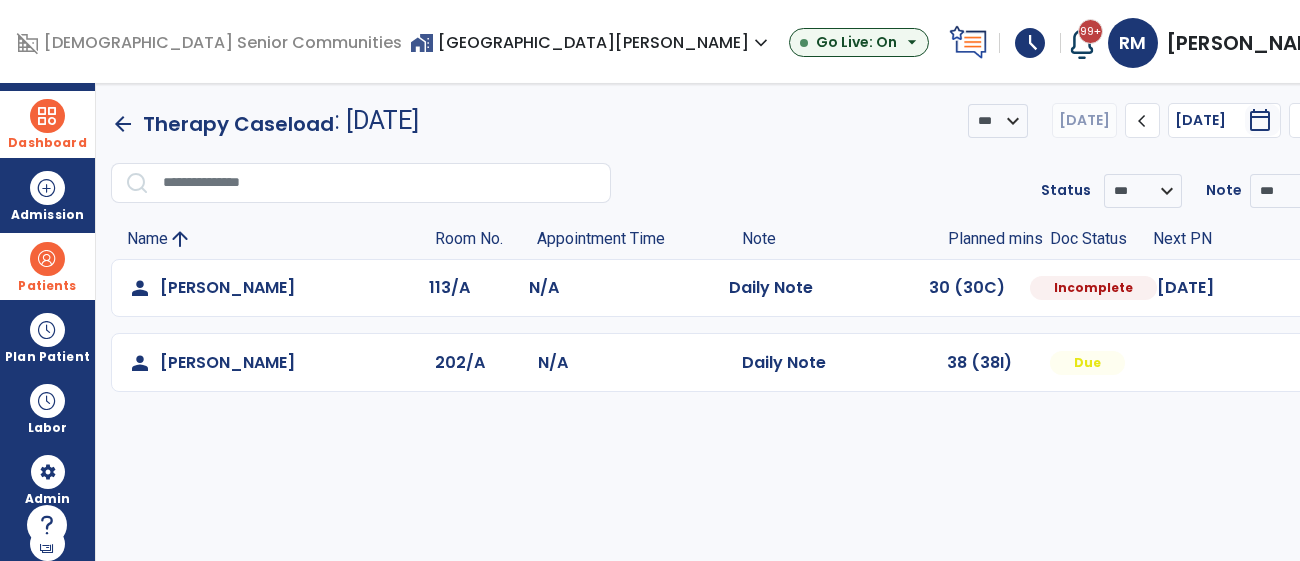 select on "*" 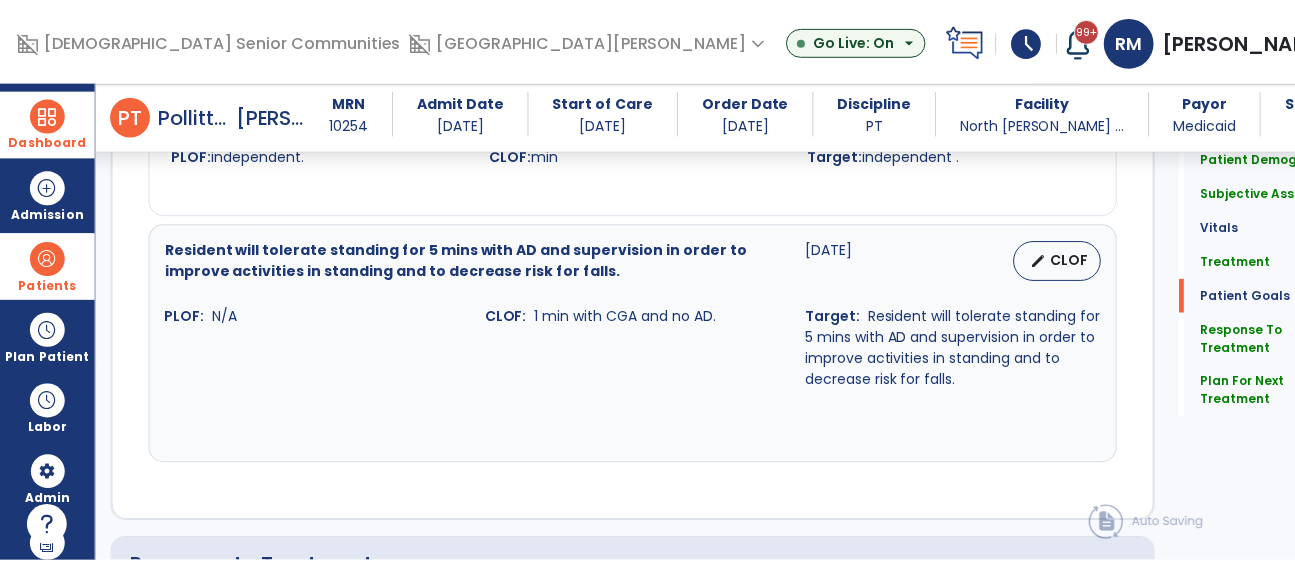scroll, scrollTop: 3028, scrollLeft: 0, axis: vertical 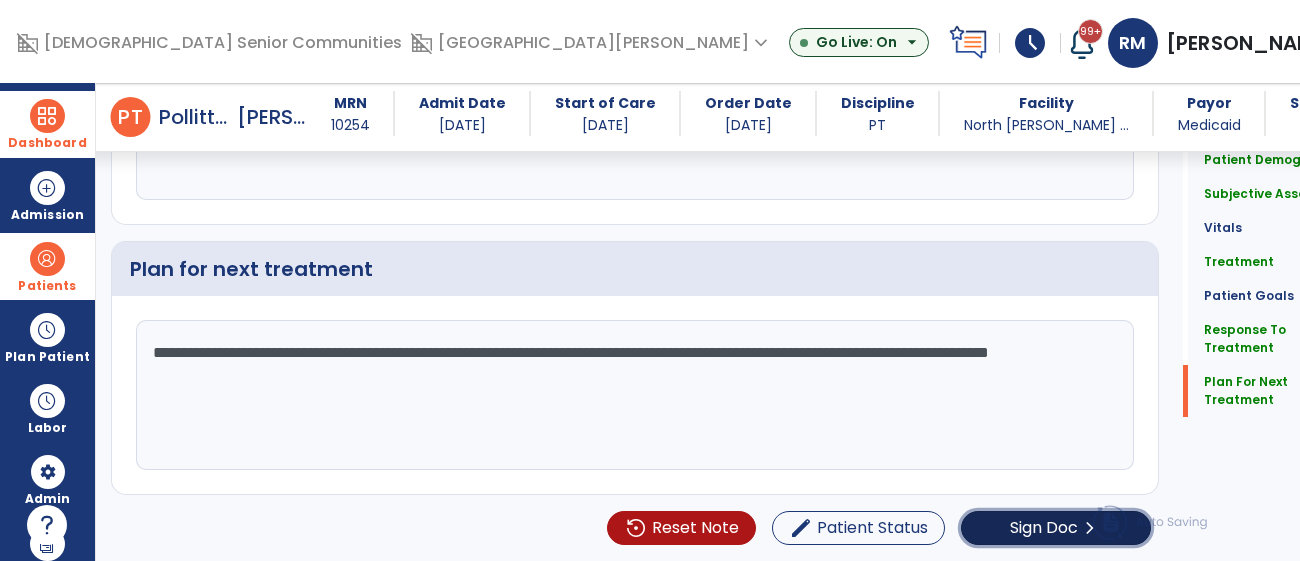 click on "Sign Doc" 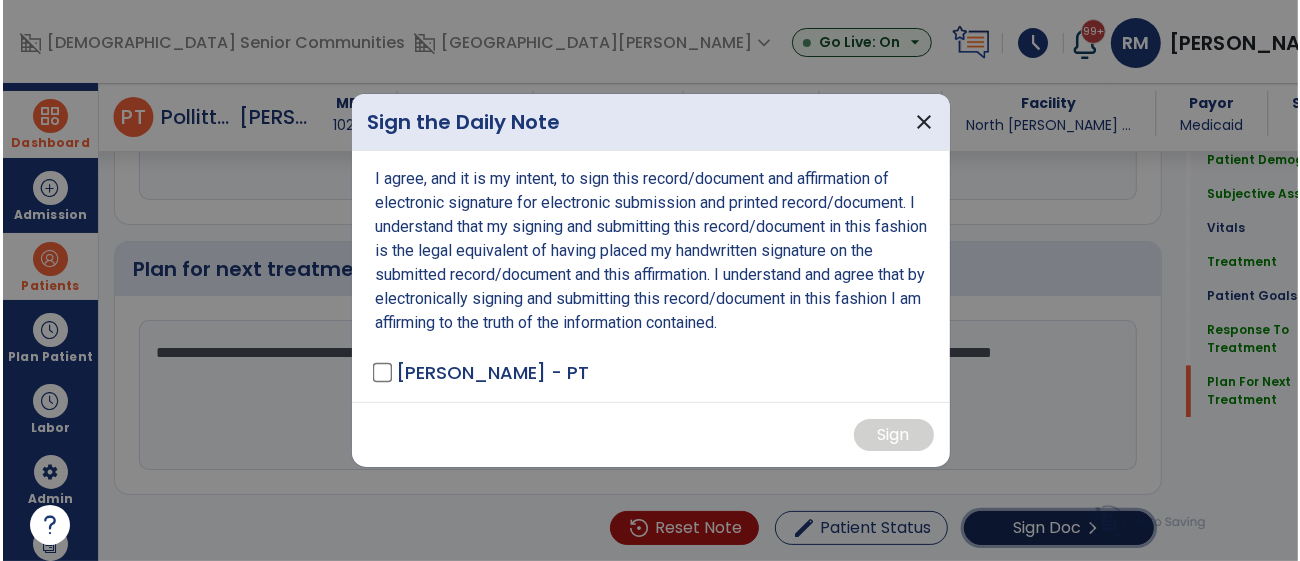 scroll, scrollTop: 3028, scrollLeft: 0, axis: vertical 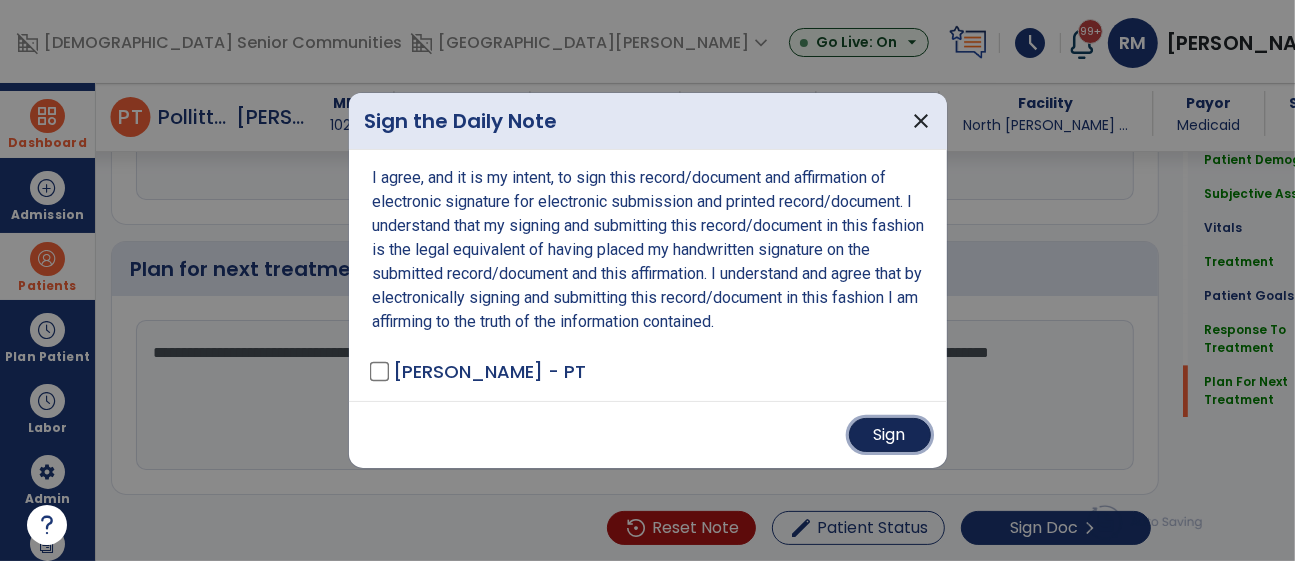 click on "Sign" at bounding box center (890, 435) 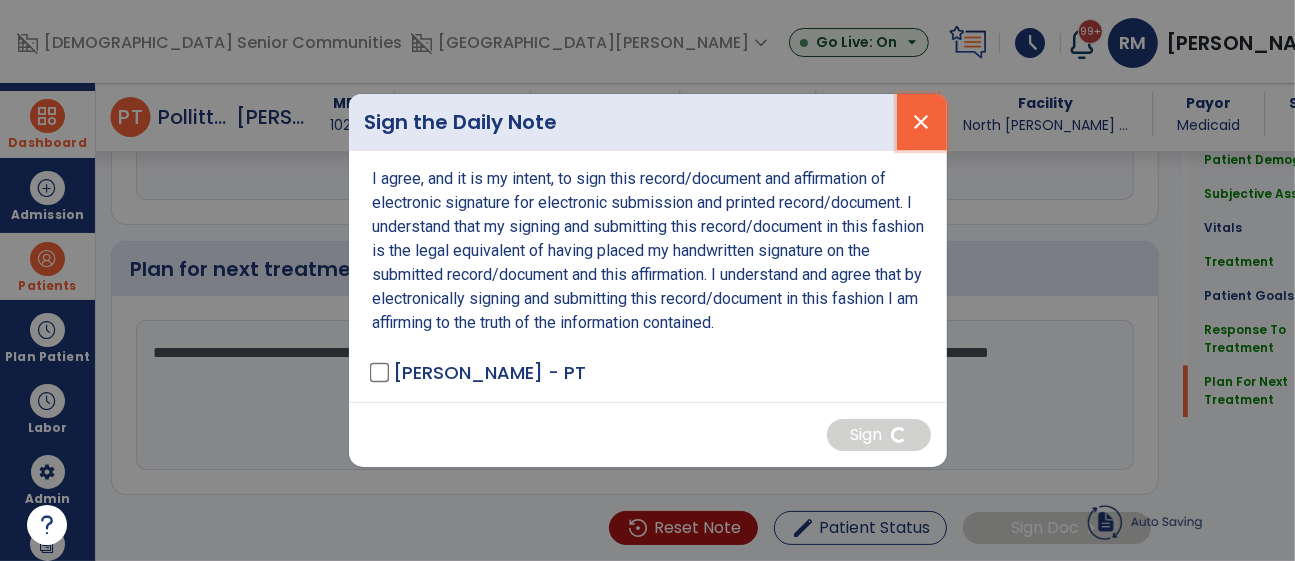 click on "close" at bounding box center (922, 122) 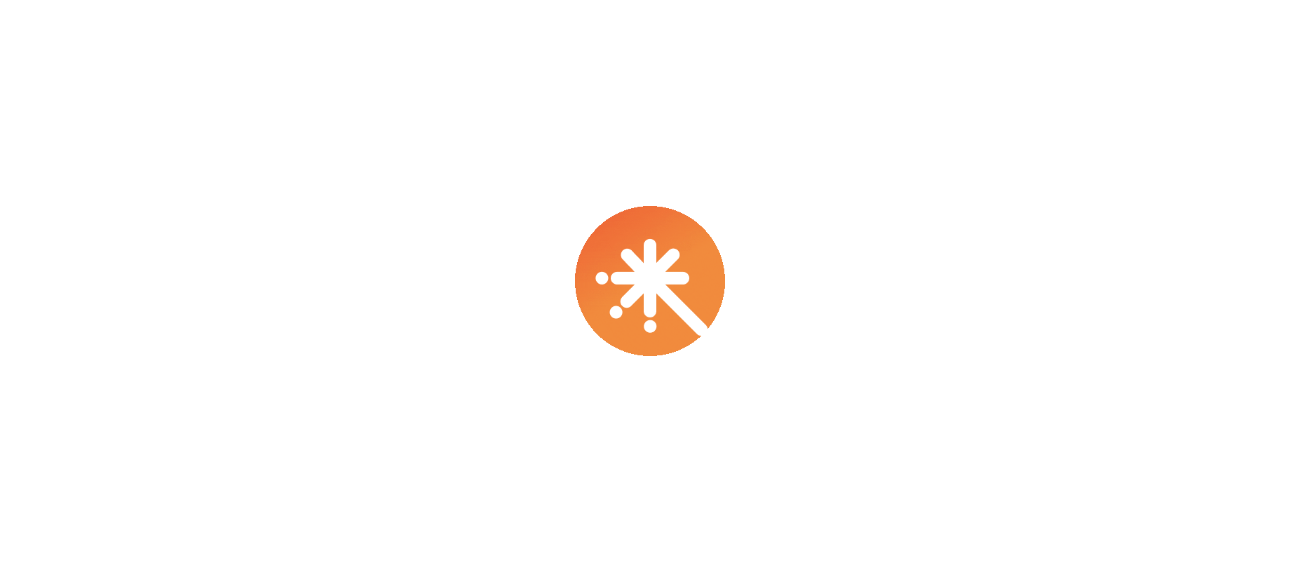 scroll, scrollTop: 0, scrollLeft: 0, axis: both 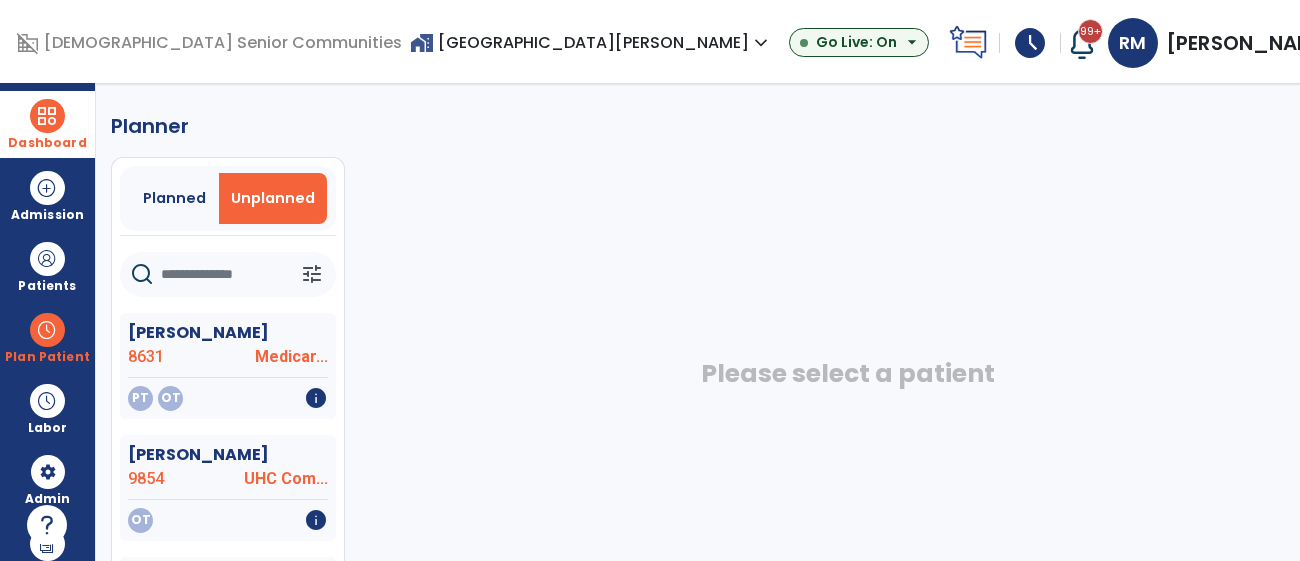 click at bounding box center (47, 116) 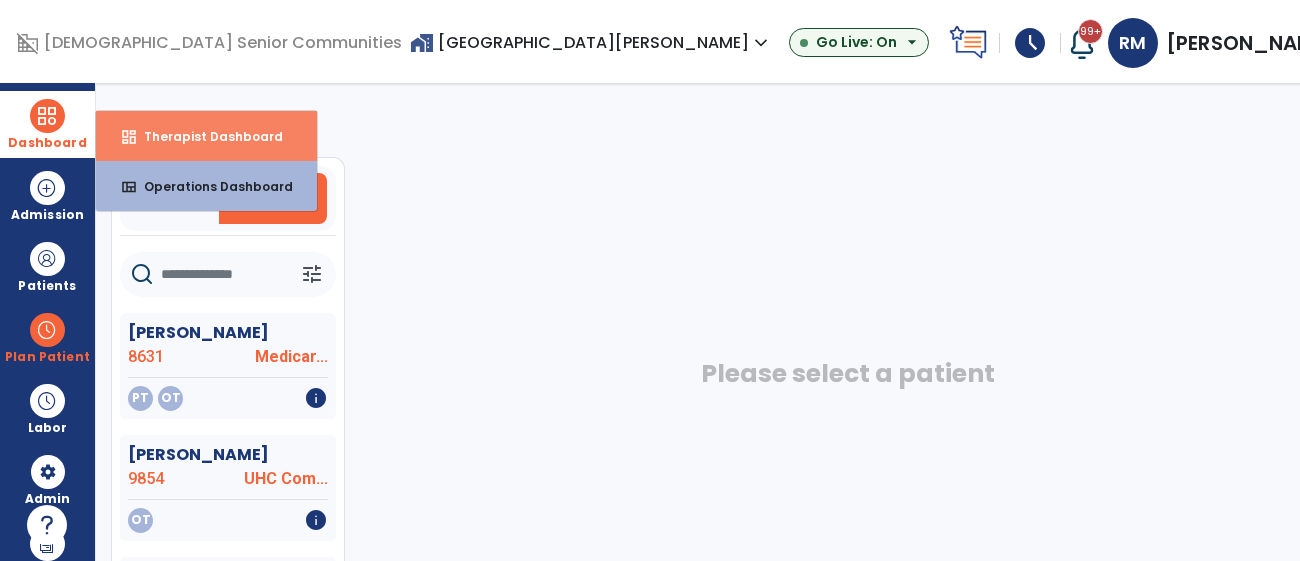click on "Therapist Dashboard" at bounding box center (205, 136) 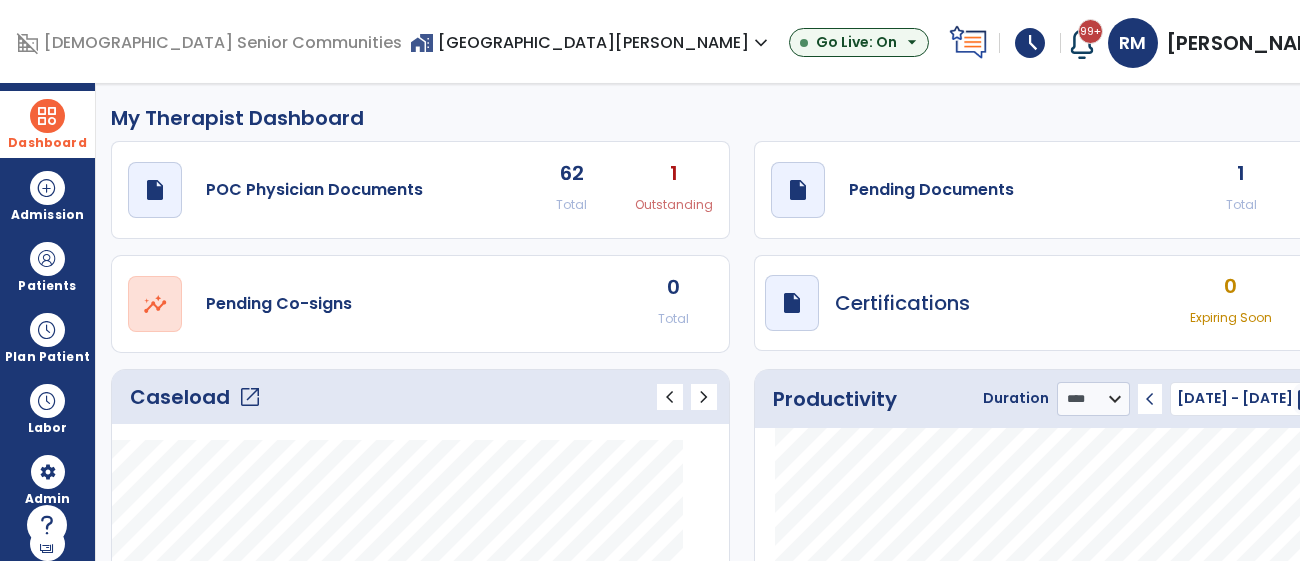 click on "open_in_new" 